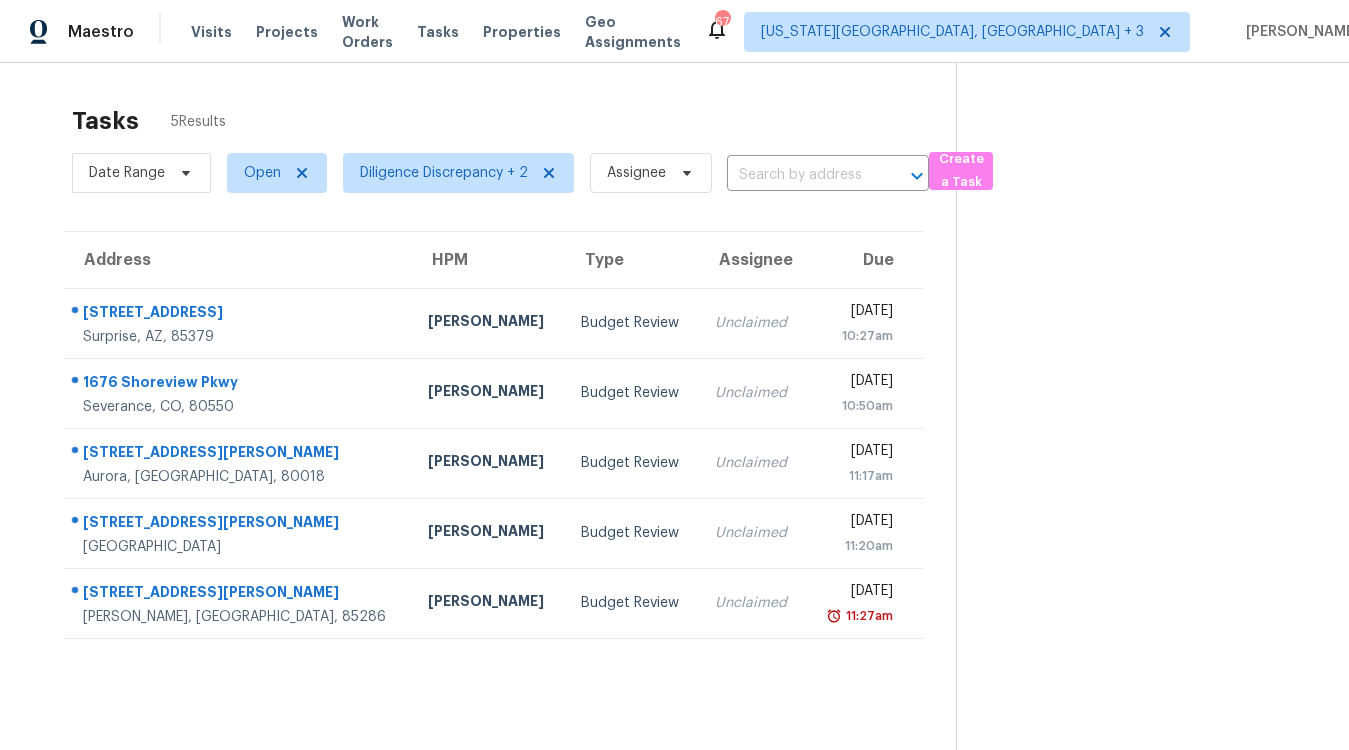 scroll, scrollTop: 0, scrollLeft: 0, axis: both 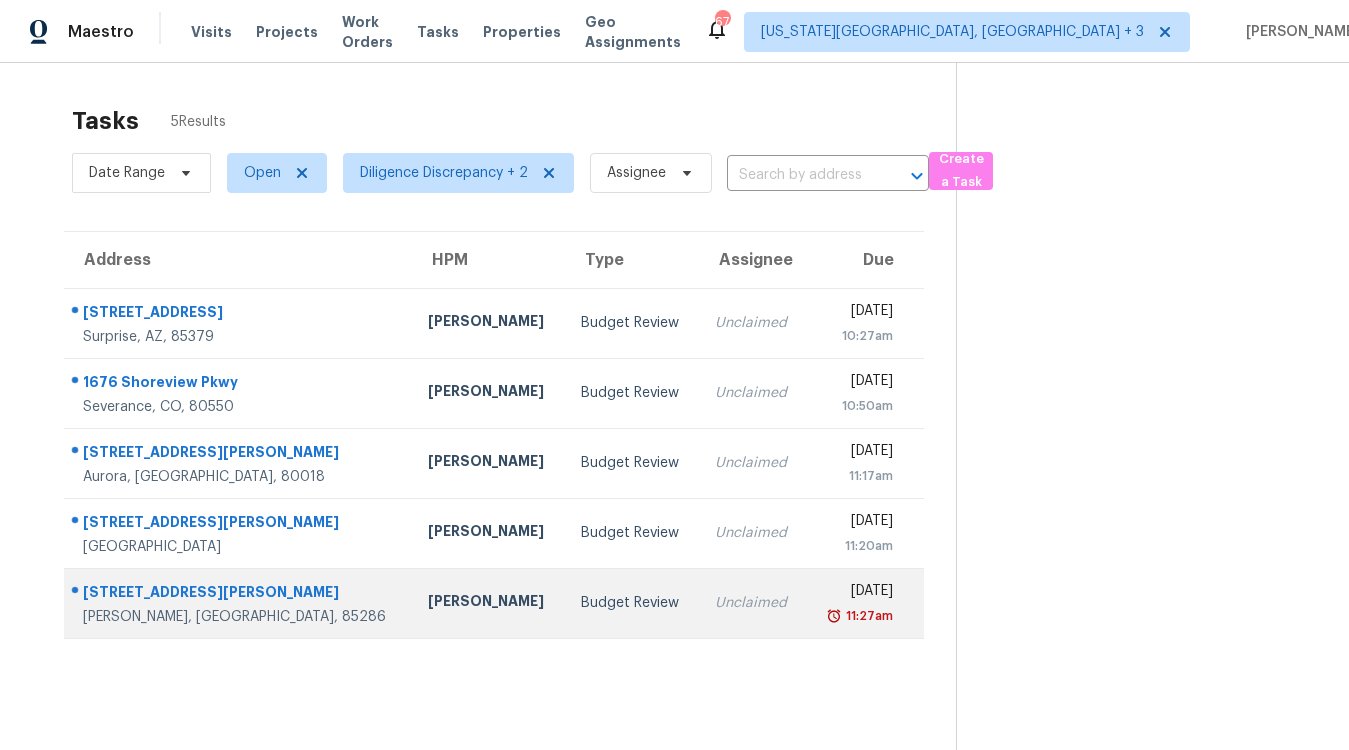 click on "Unclaimed" at bounding box center (752, 603) 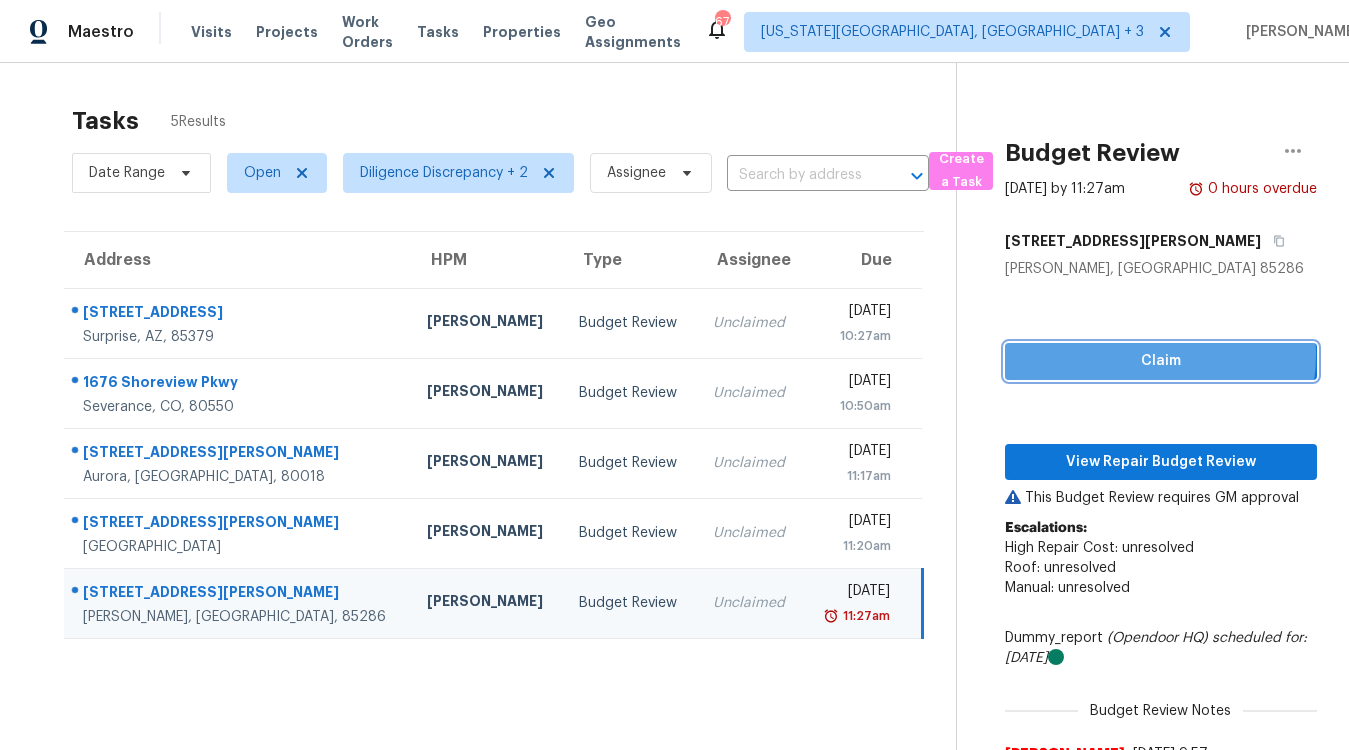 click on "Claim" at bounding box center (1161, 361) 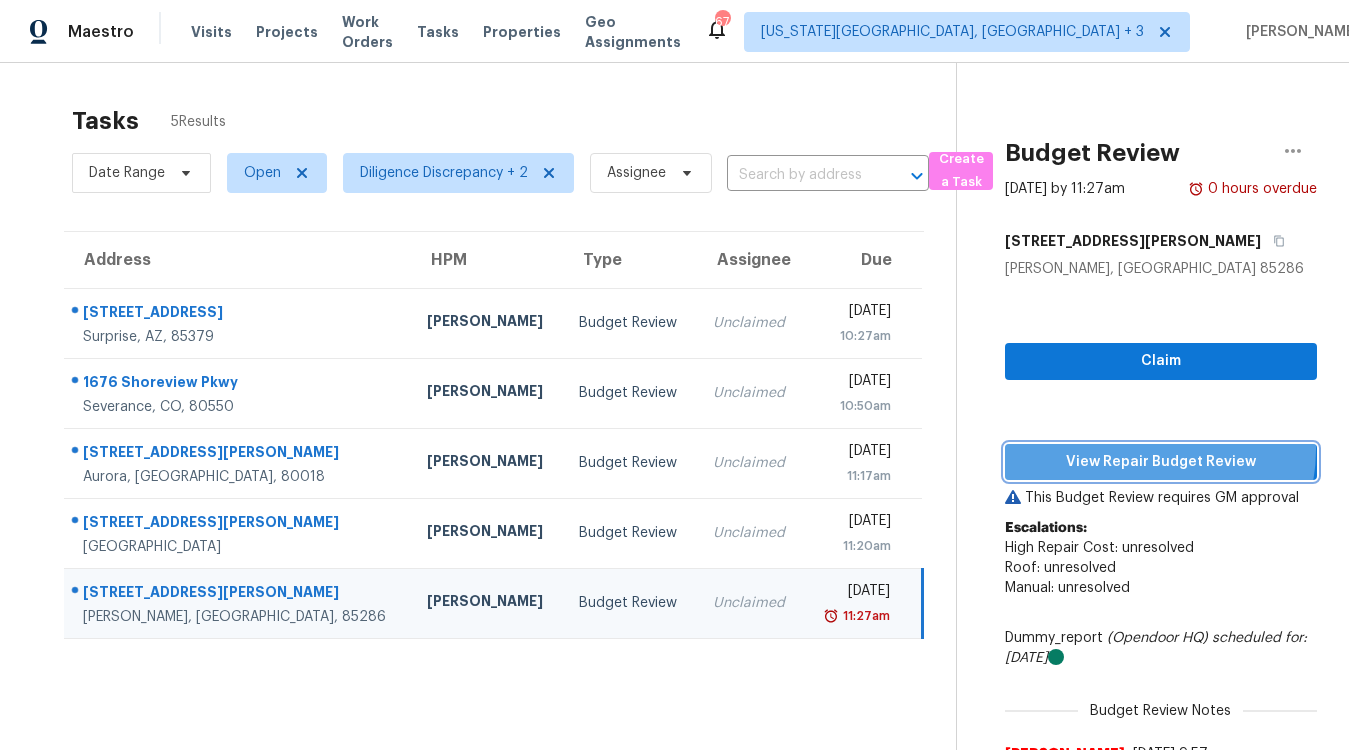 click on "View Repair Budget Review" at bounding box center [1161, 462] 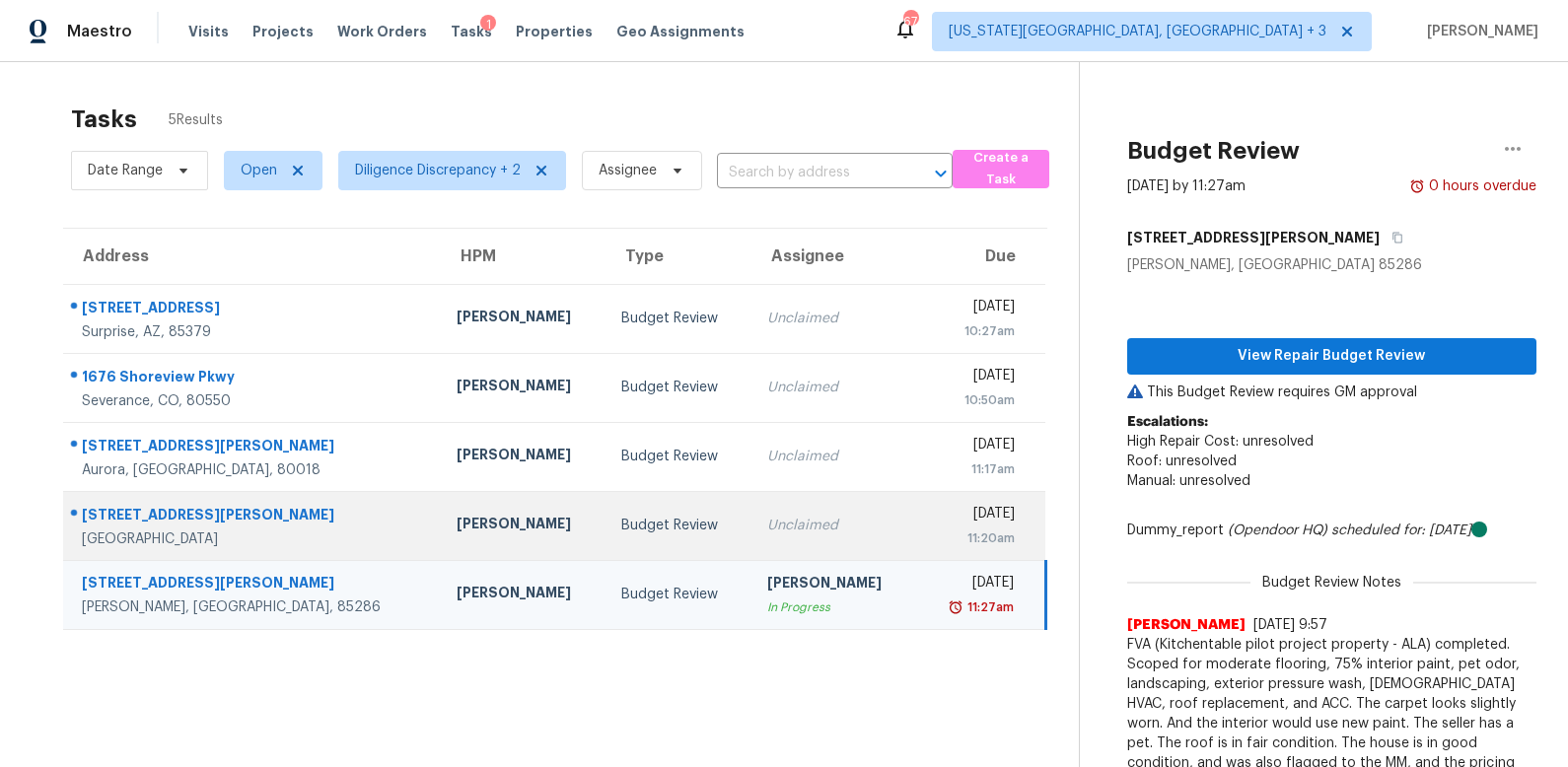 click on "Unclaimed" at bounding box center [834, 525] 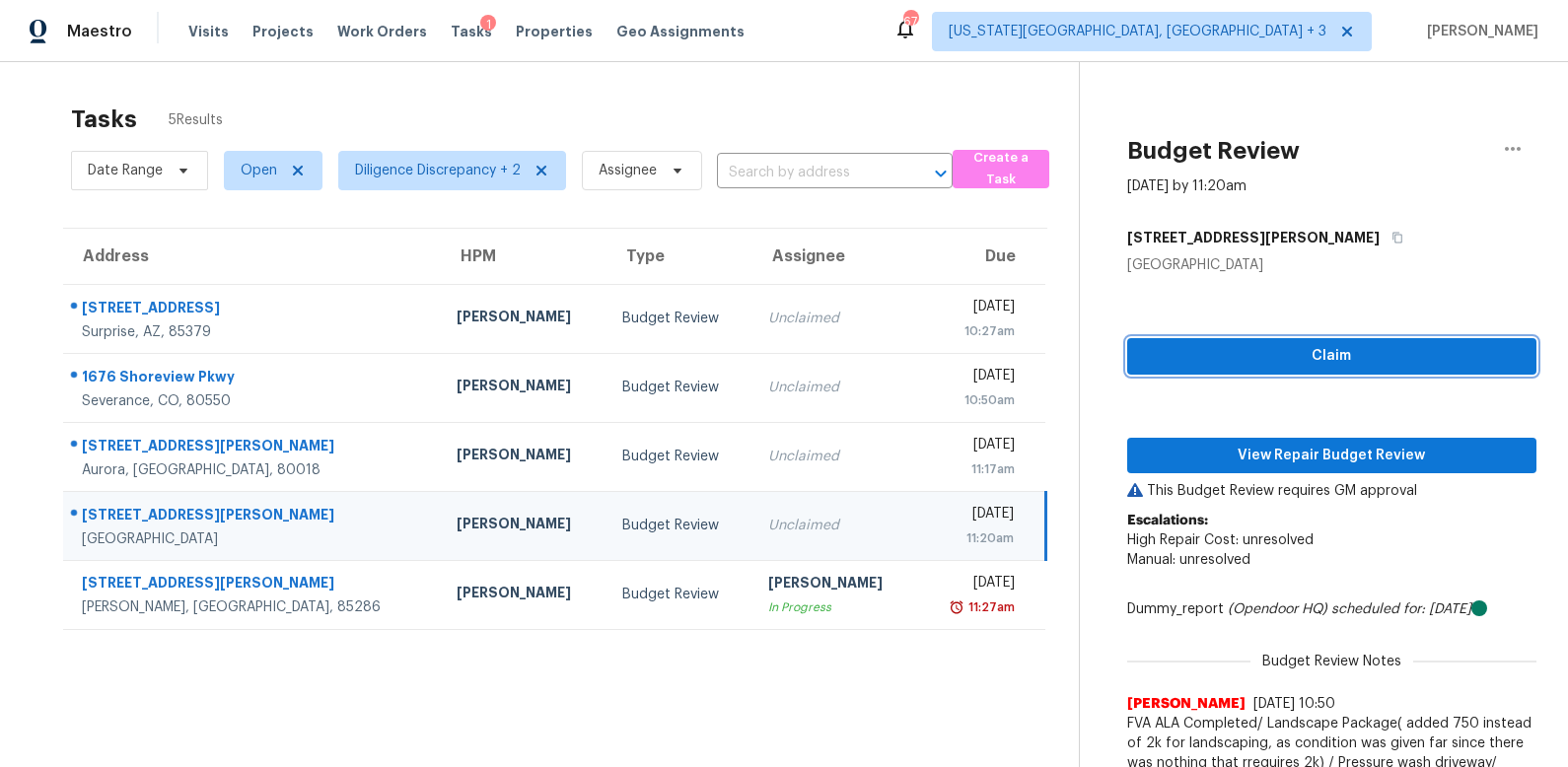 click on "Claim" at bounding box center [1331, 356] 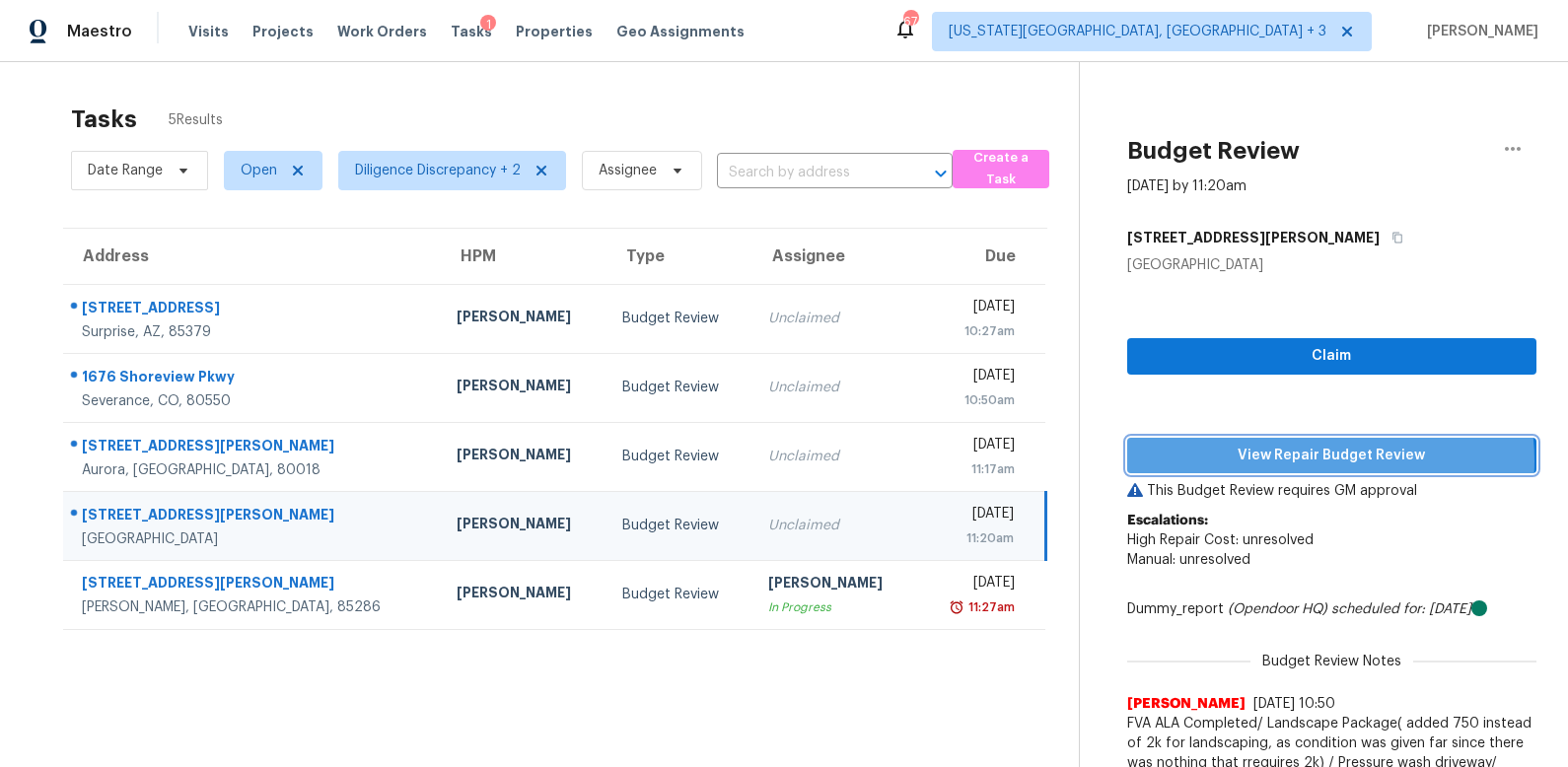 click on "View Repair Budget Review" at bounding box center [1331, 455] 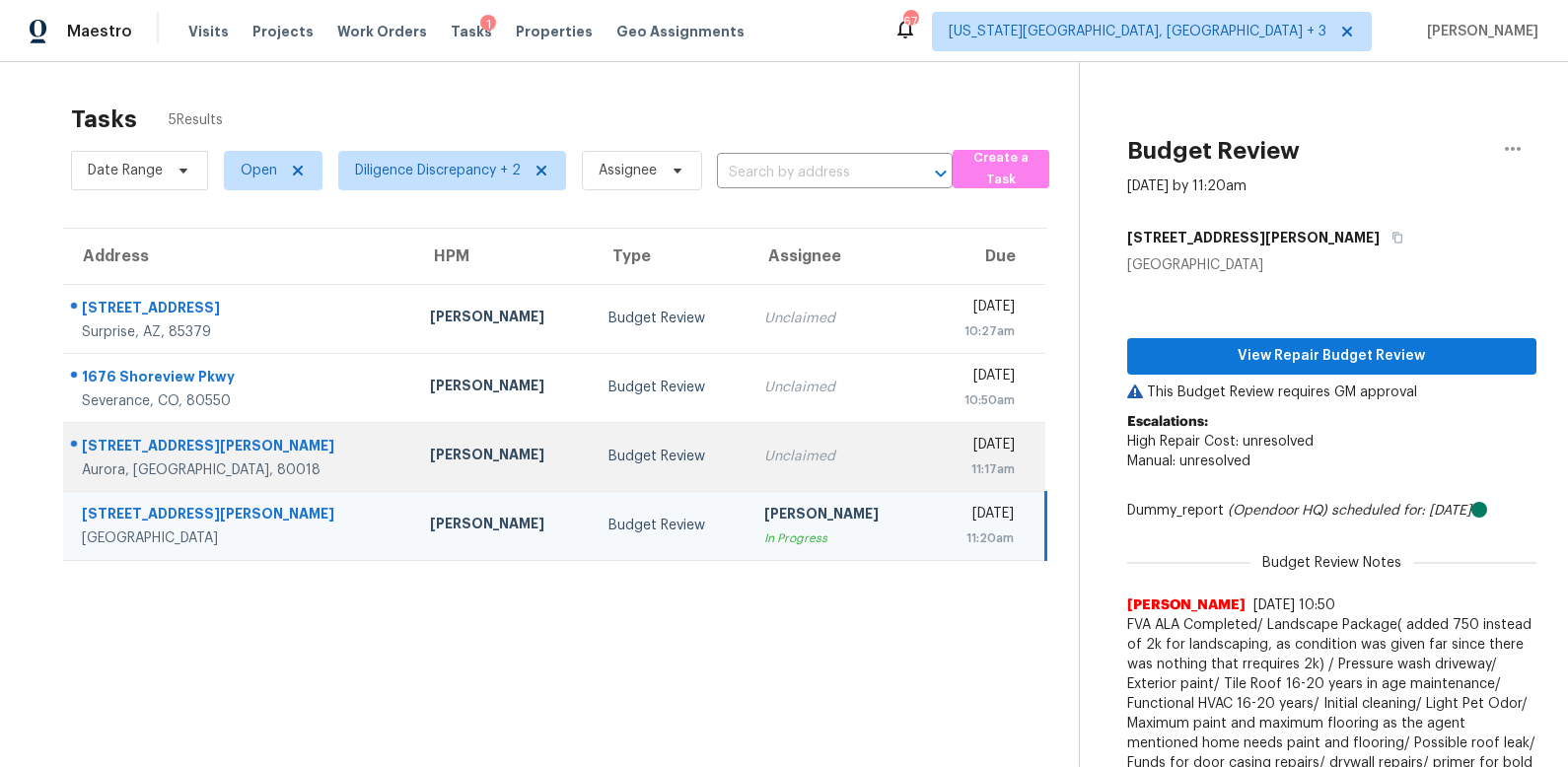 click on "Unclaimed" at bounding box center [837, 456] 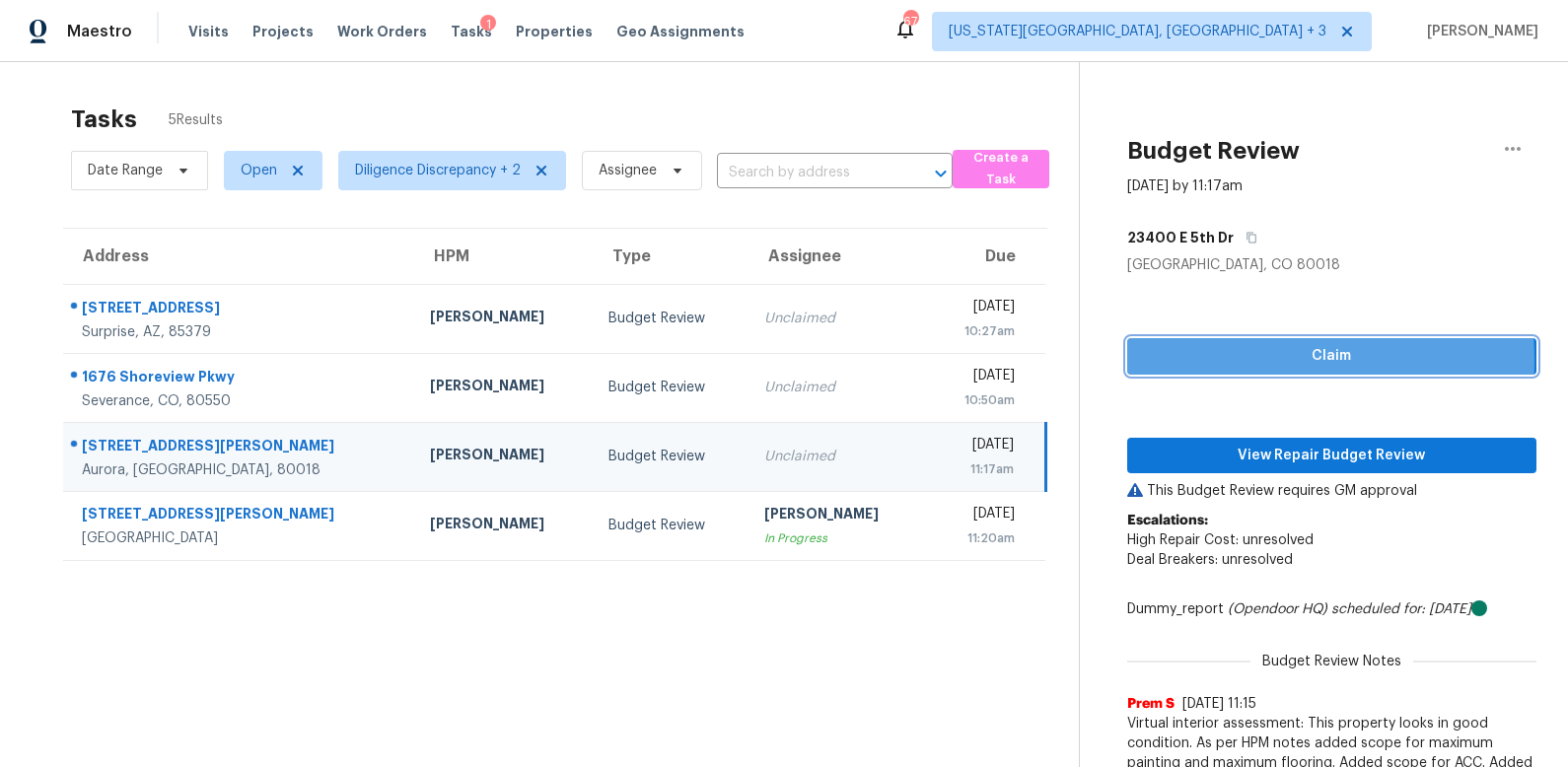 click on "Claim" at bounding box center (1331, 356) 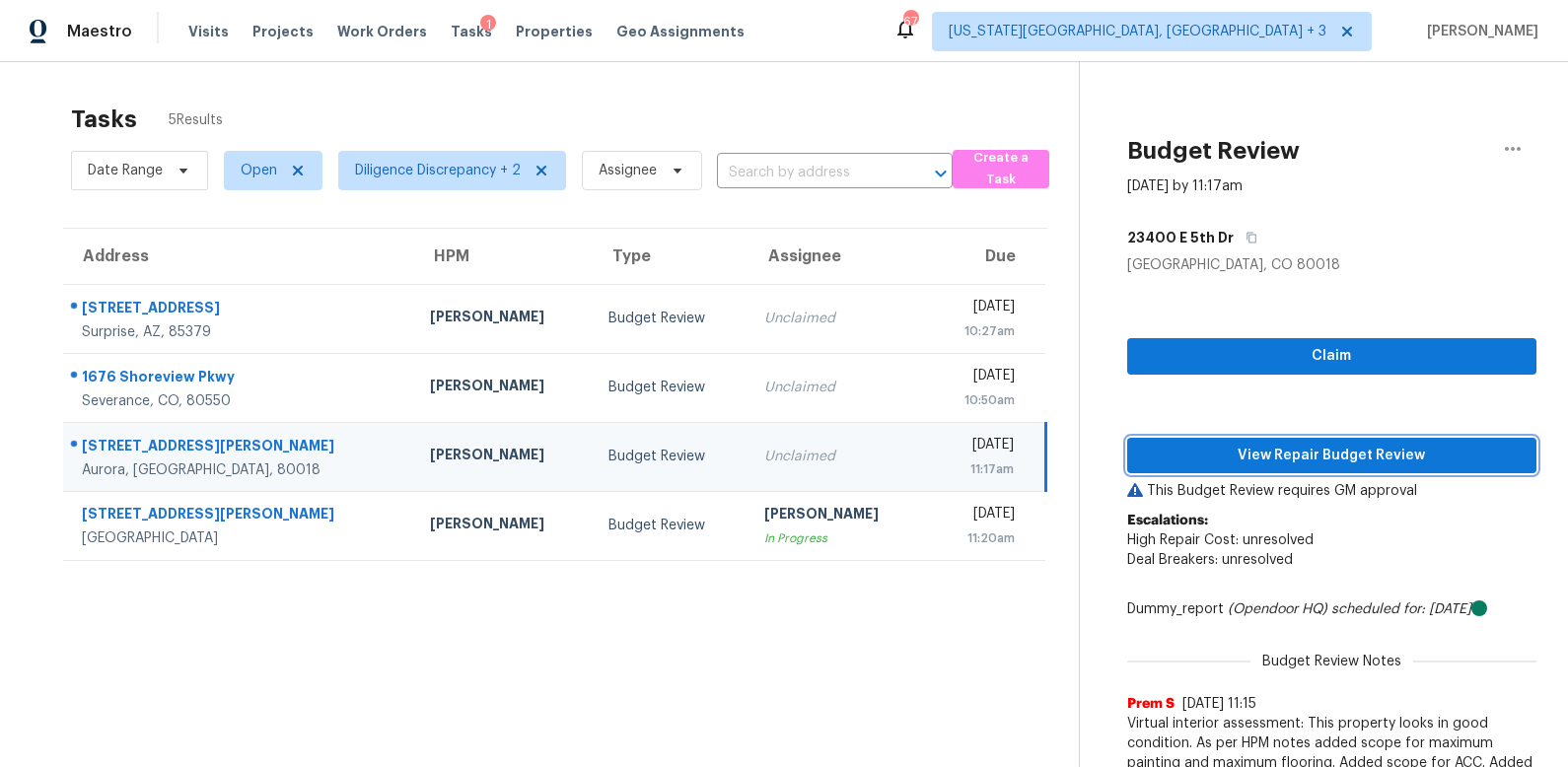 click on "View Repair Budget Review" at bounding box center (1331, 455) 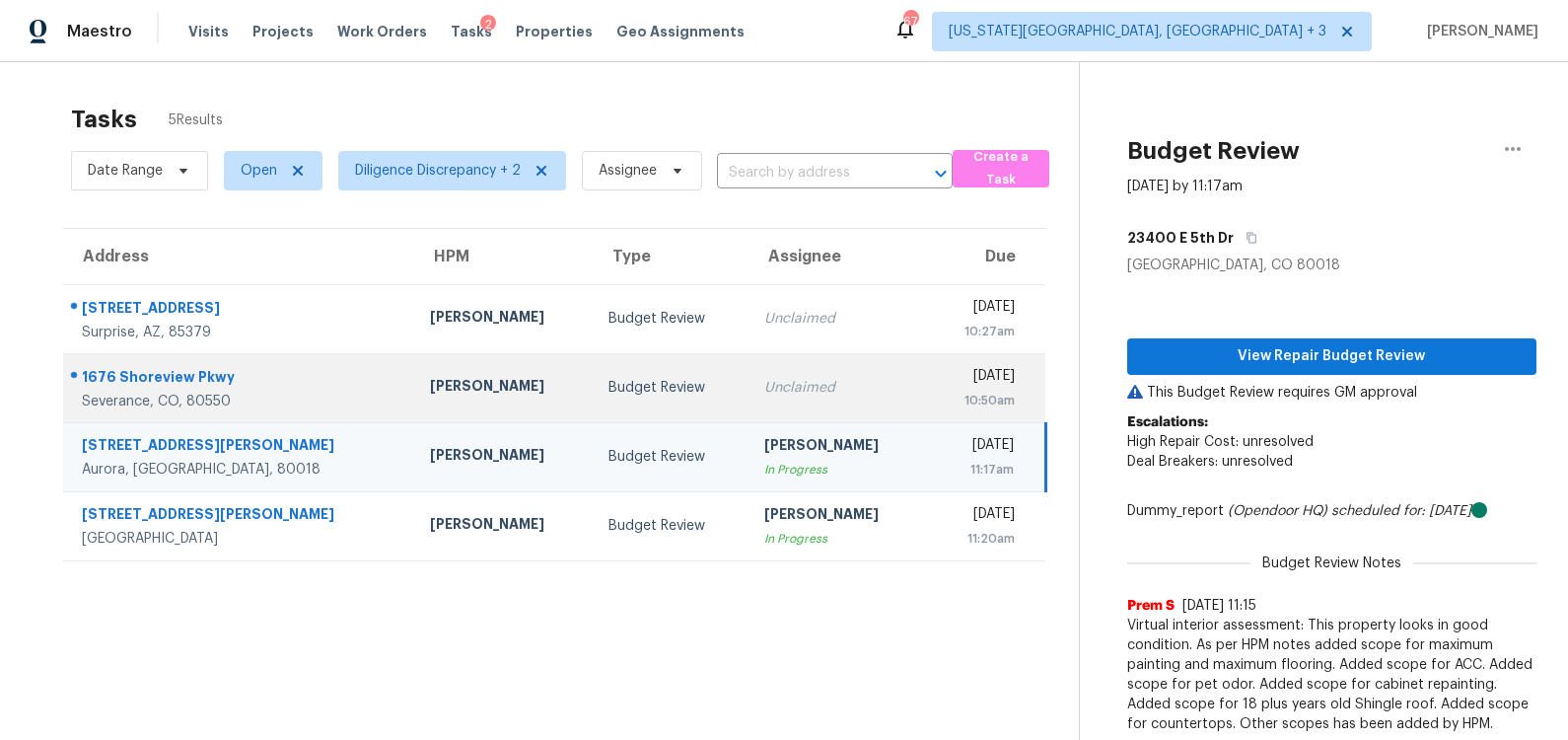 click on "Budget Review" at bounding box center [671, 388] 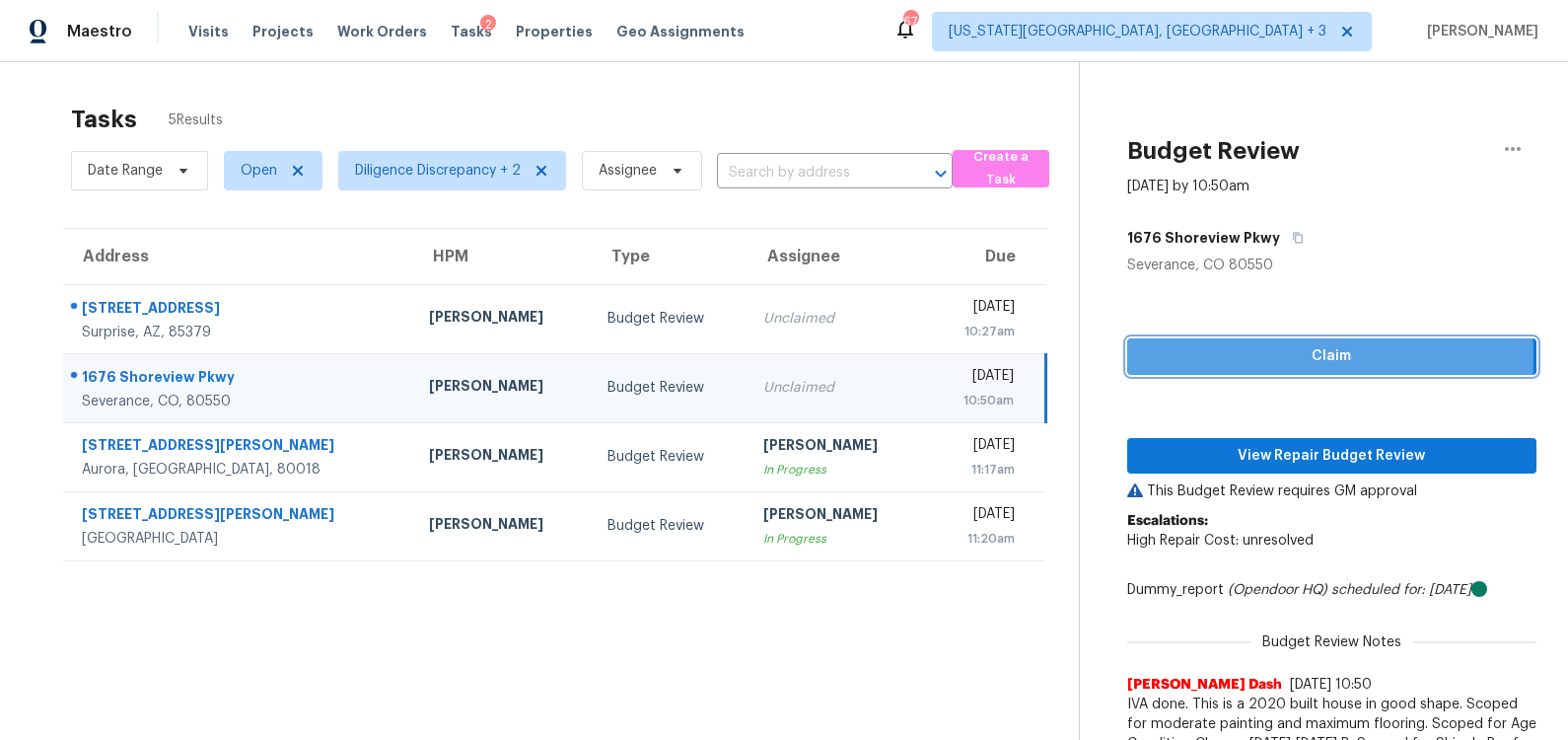click on "Claim" at bounding box center [1331, 356] 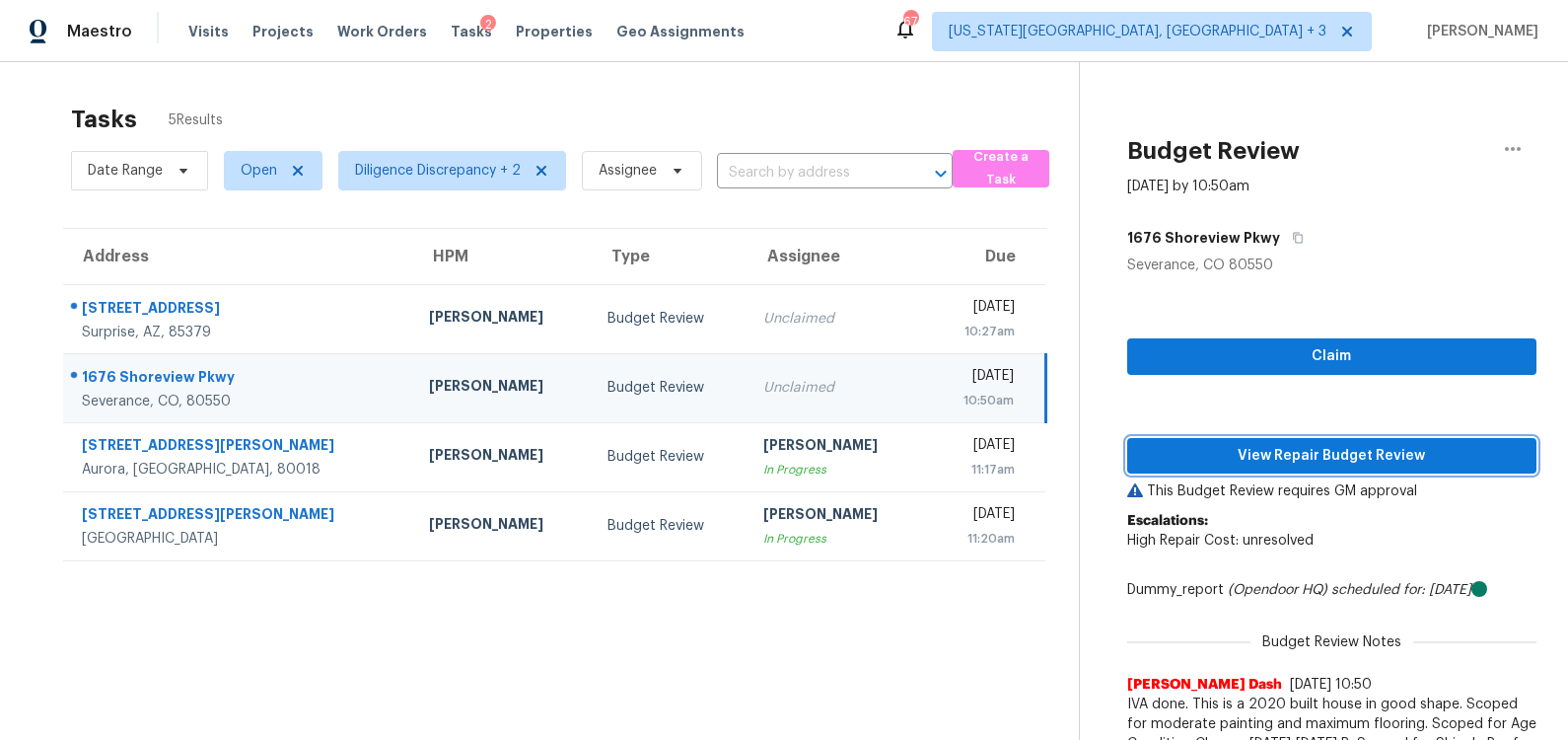 click on "View Repair Budget Review" at bounding box center [1331, 456] 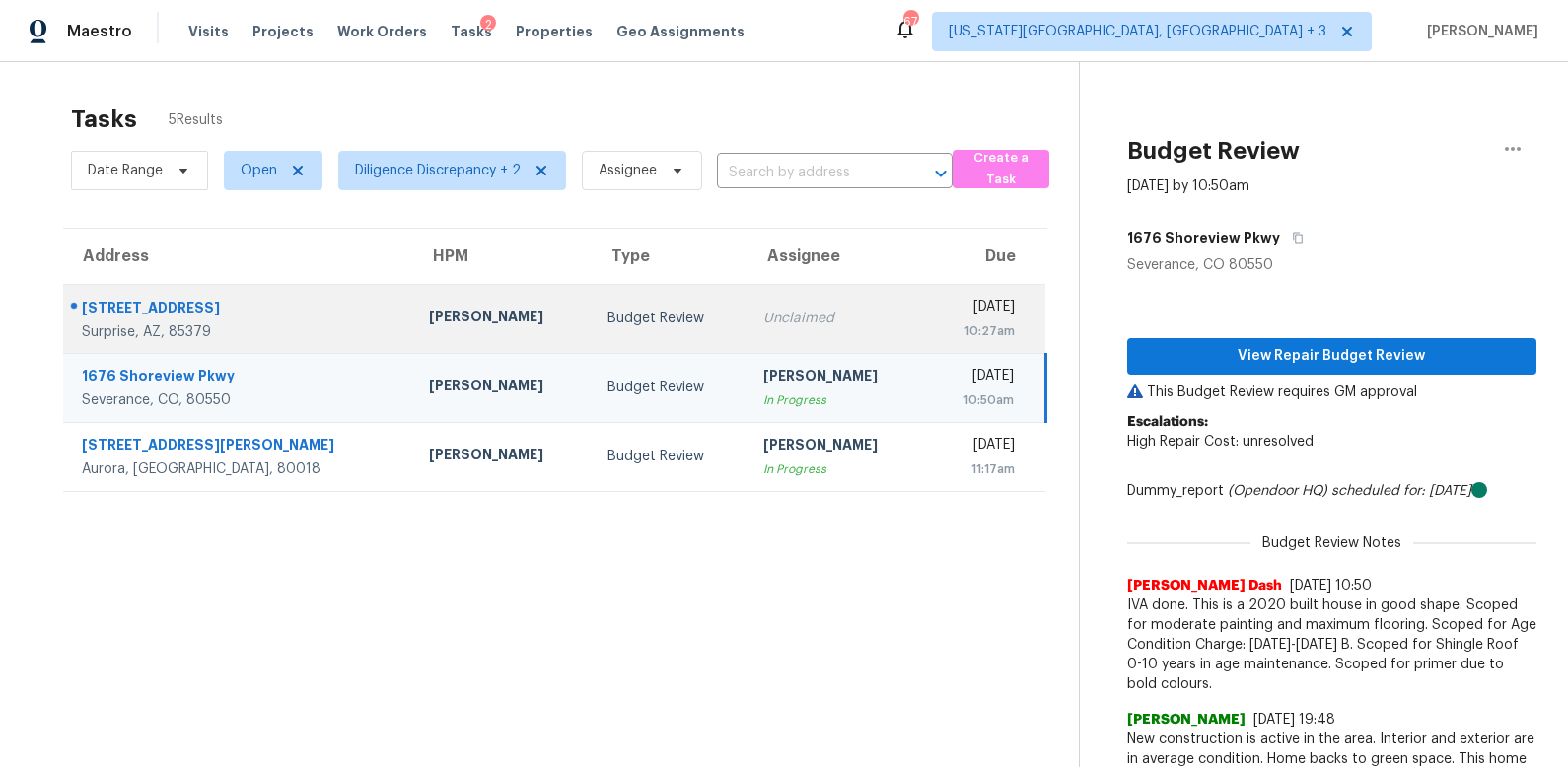 click on "Unclaimed" at bounding box center (836, 318) 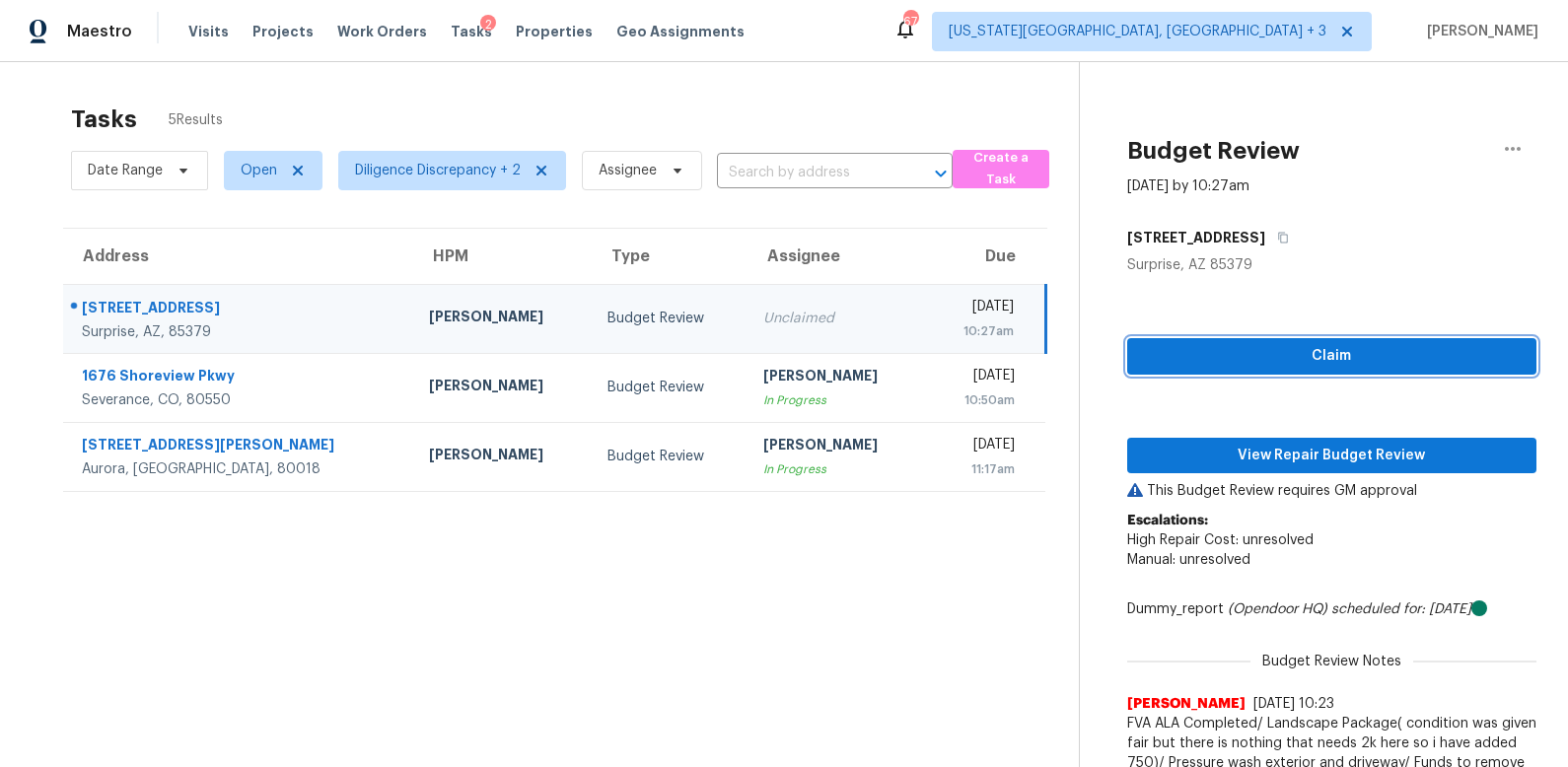 click on "Claim" at bounding box center [1331, 356] 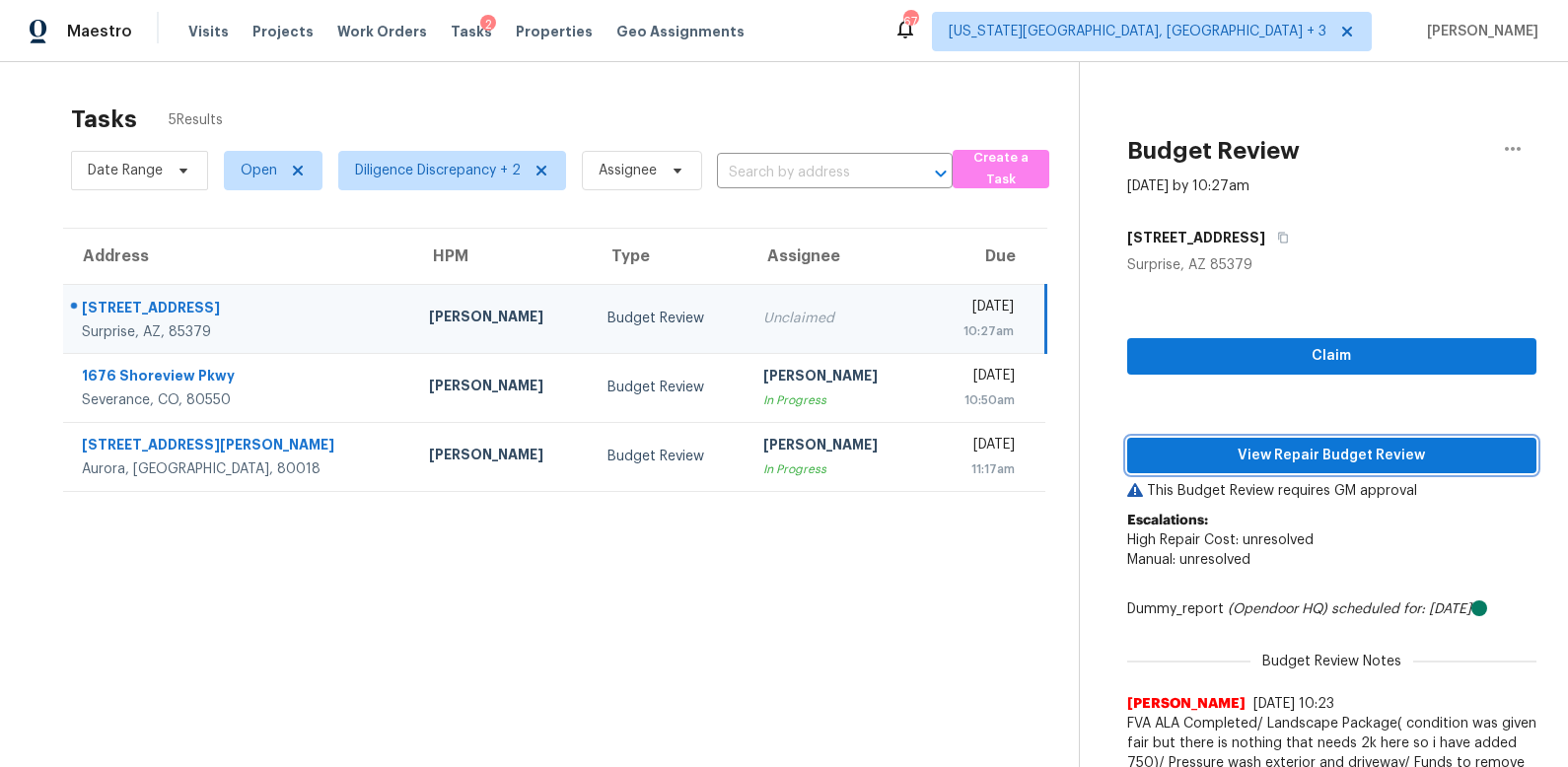 click on "View Repair Budget Review" at bounding box center [1331, 455] 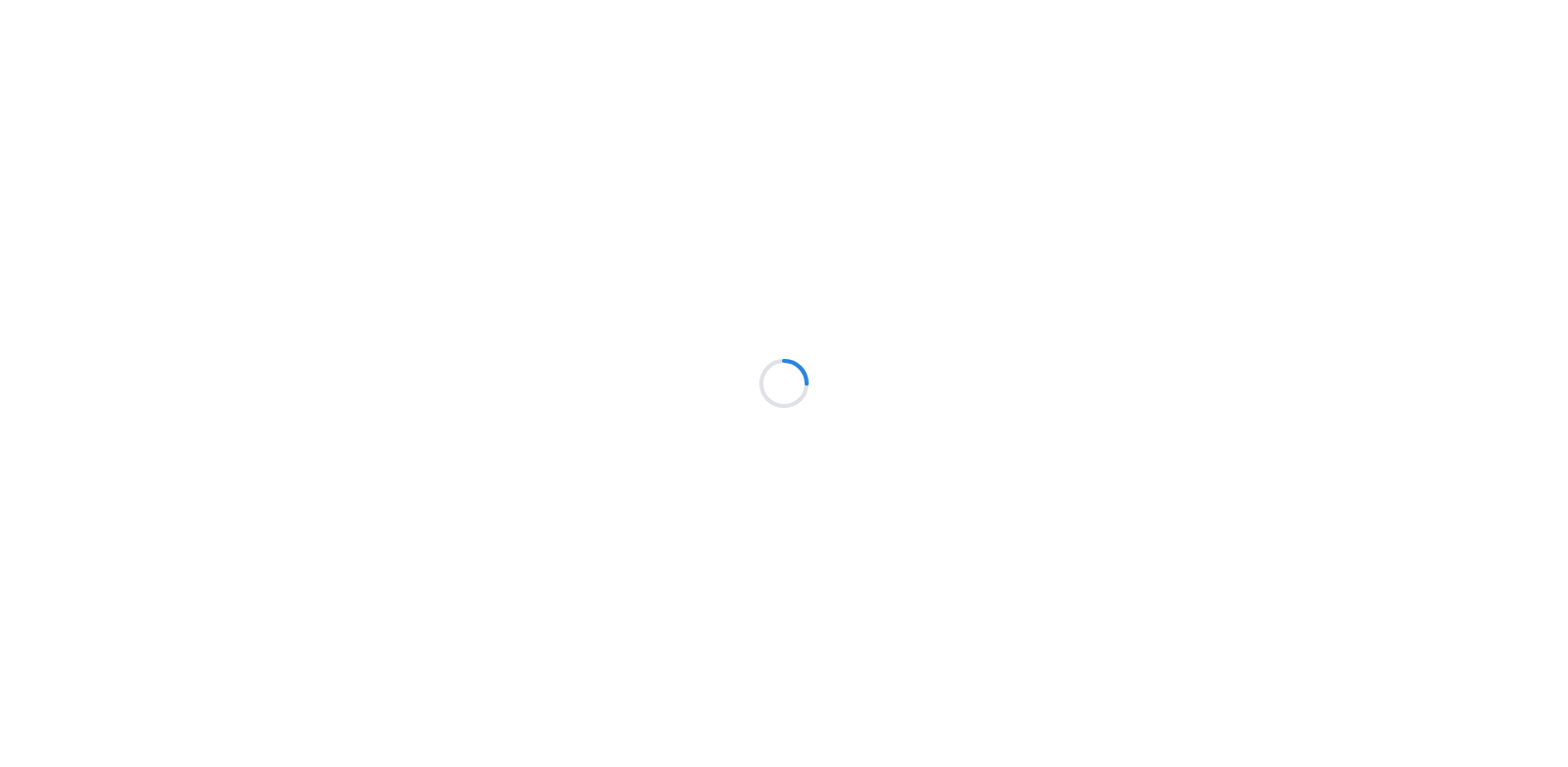 scroll, scrollTop: 0, scrollLeft: 0, axis: both 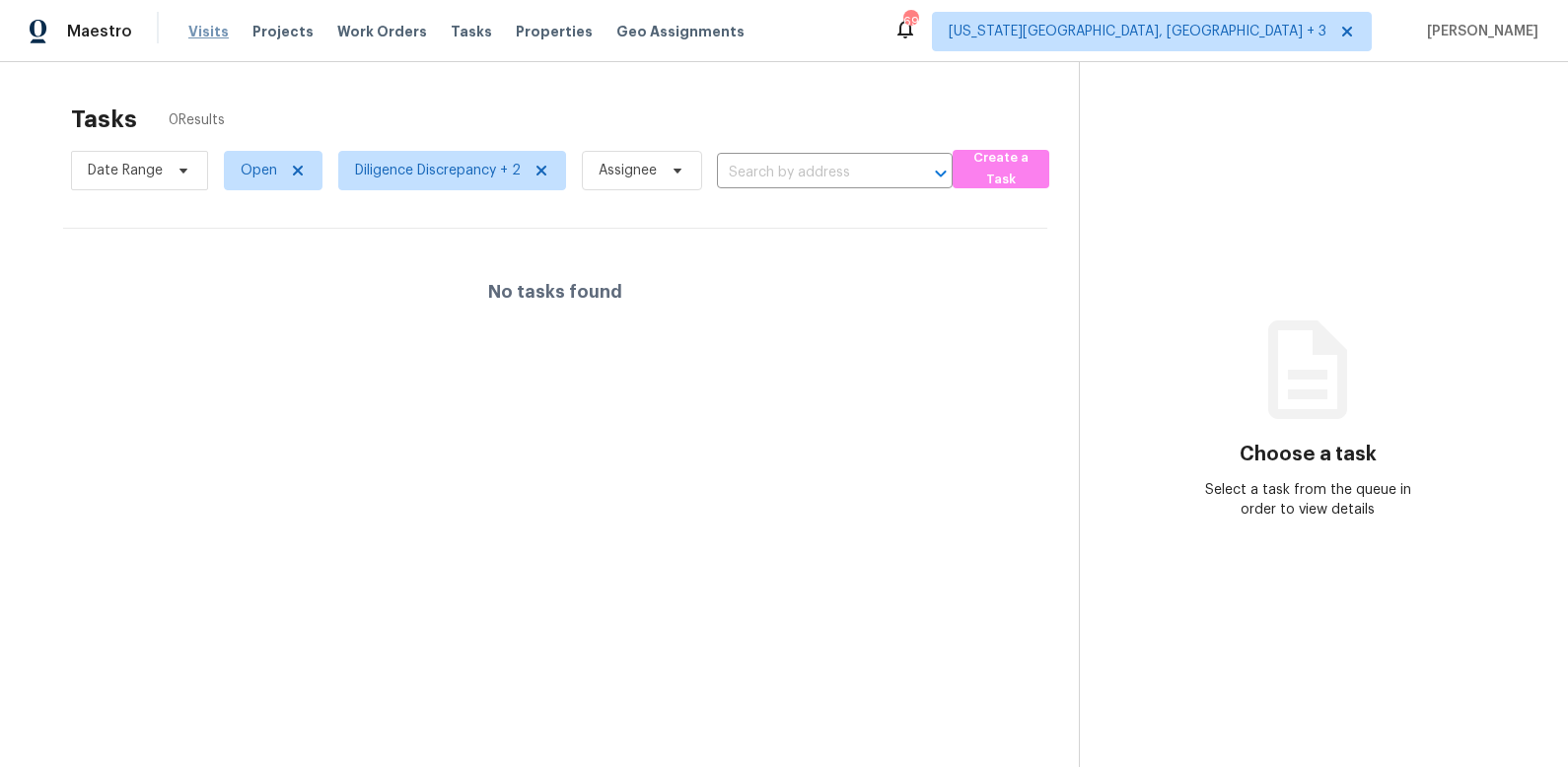 click on "Visits" at bounding box center (208, 32) 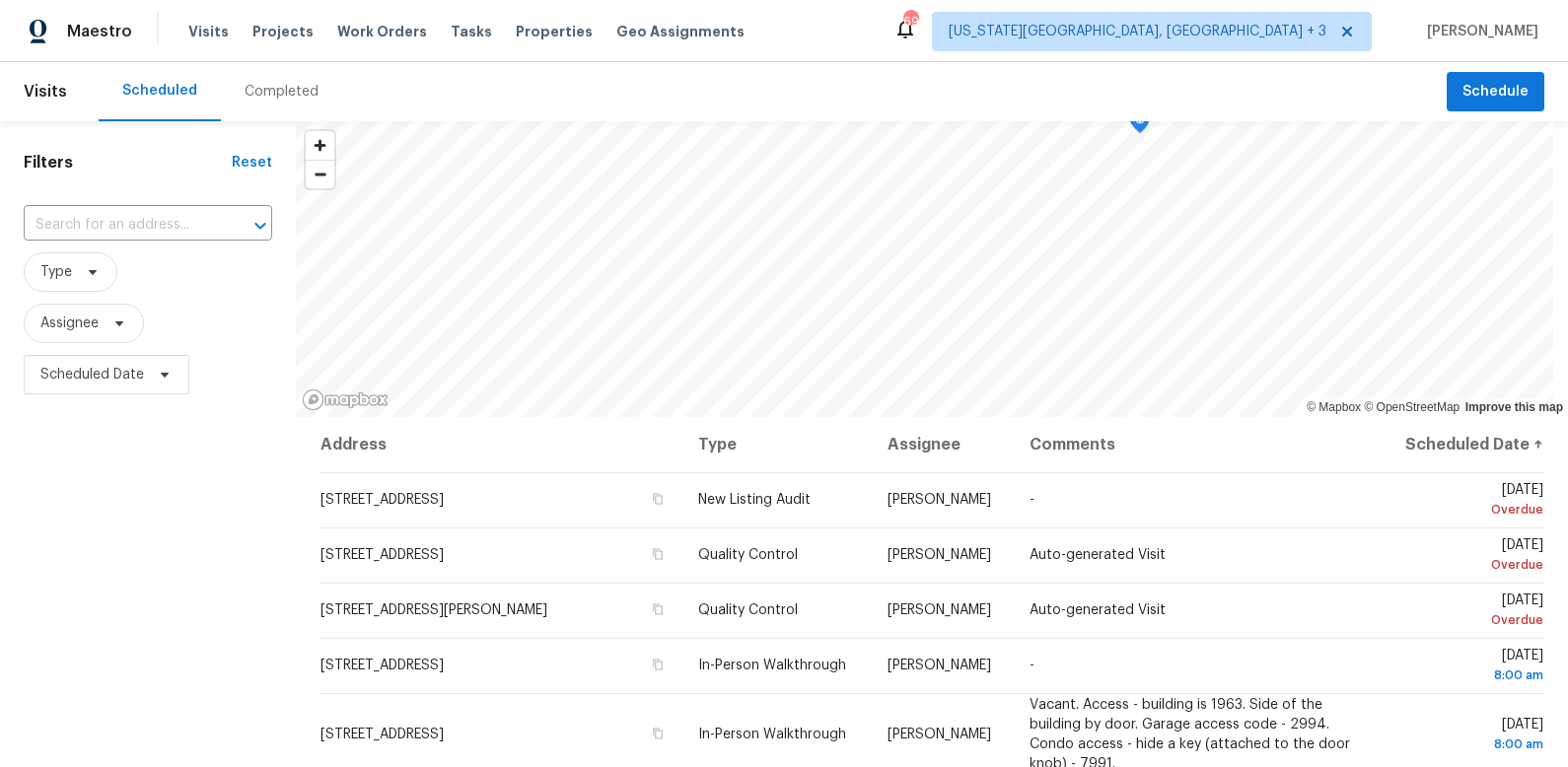 click on "Completed" at bounding box center (281, 92) 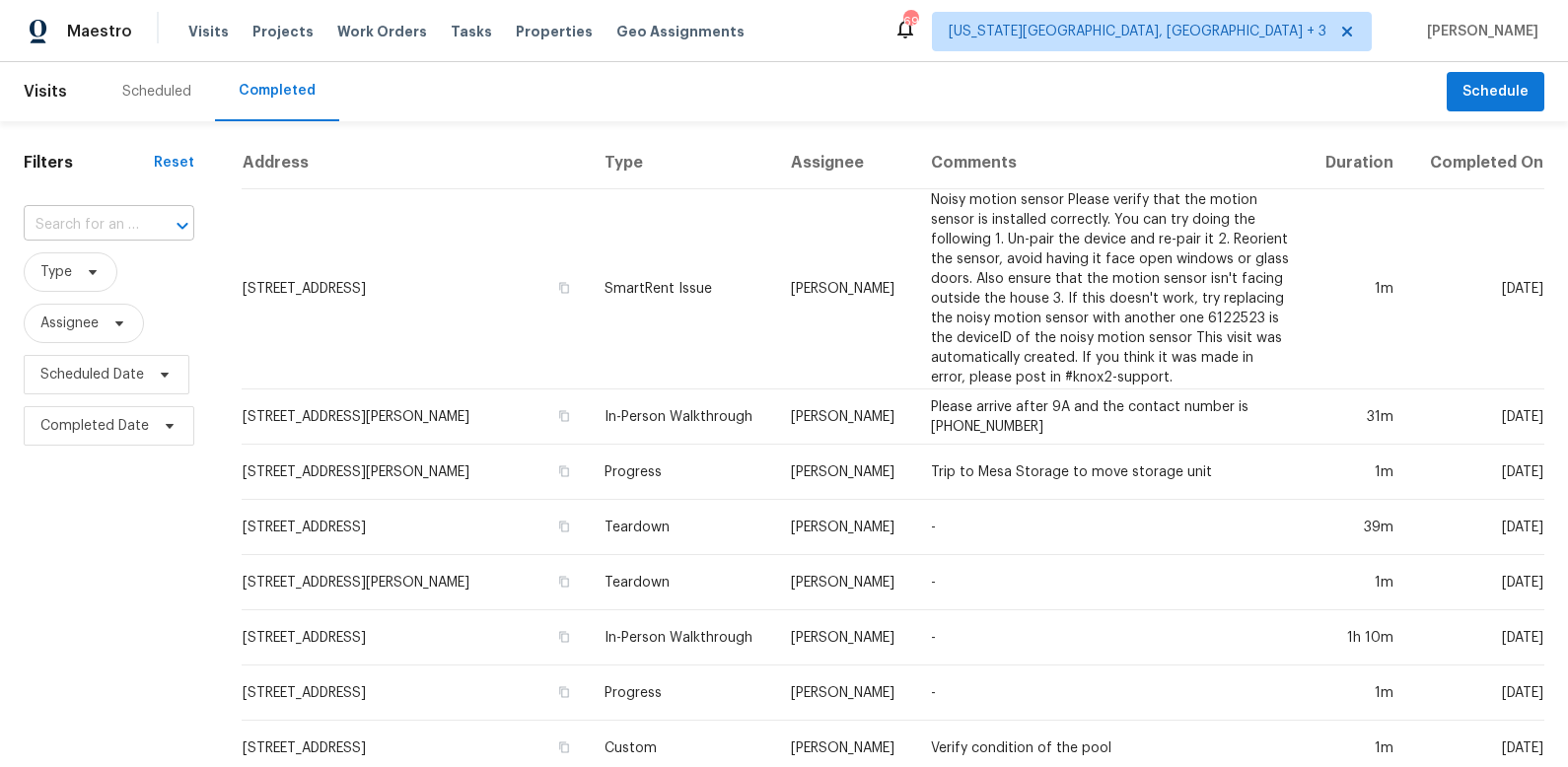 click at bounding box center [81, 225] 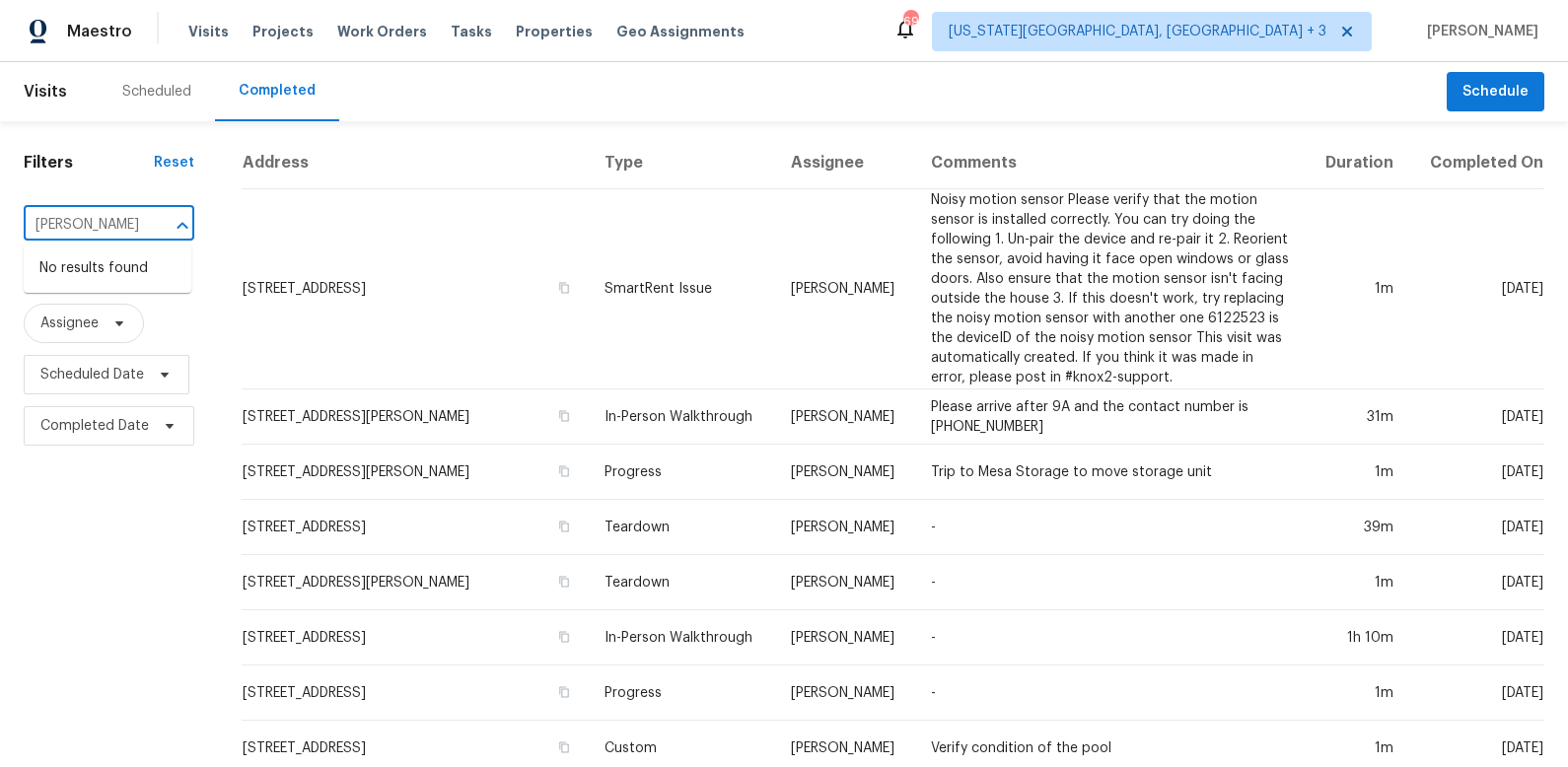 click on "david page" at bounding box center (81, 225) 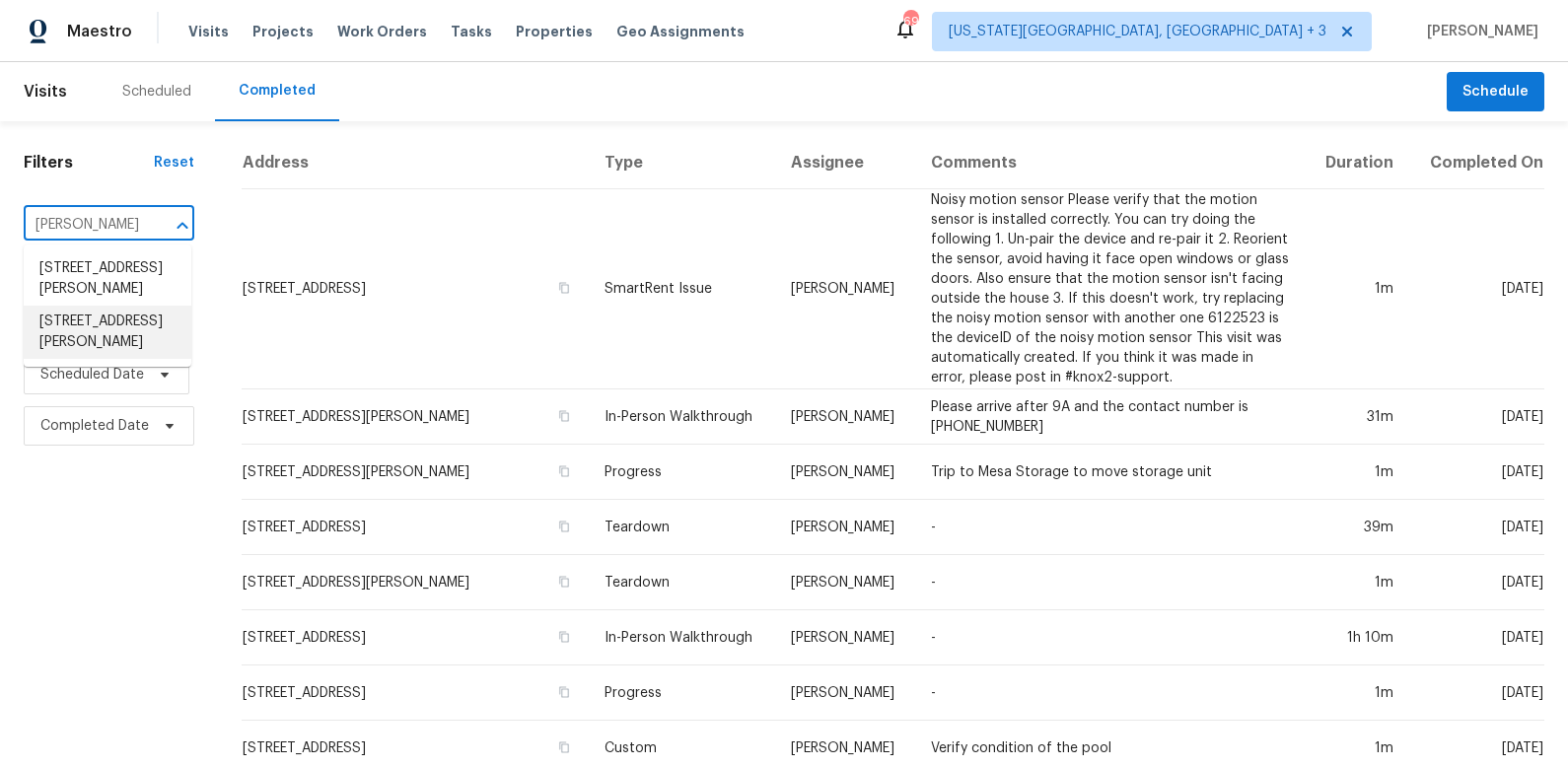 type on "david" 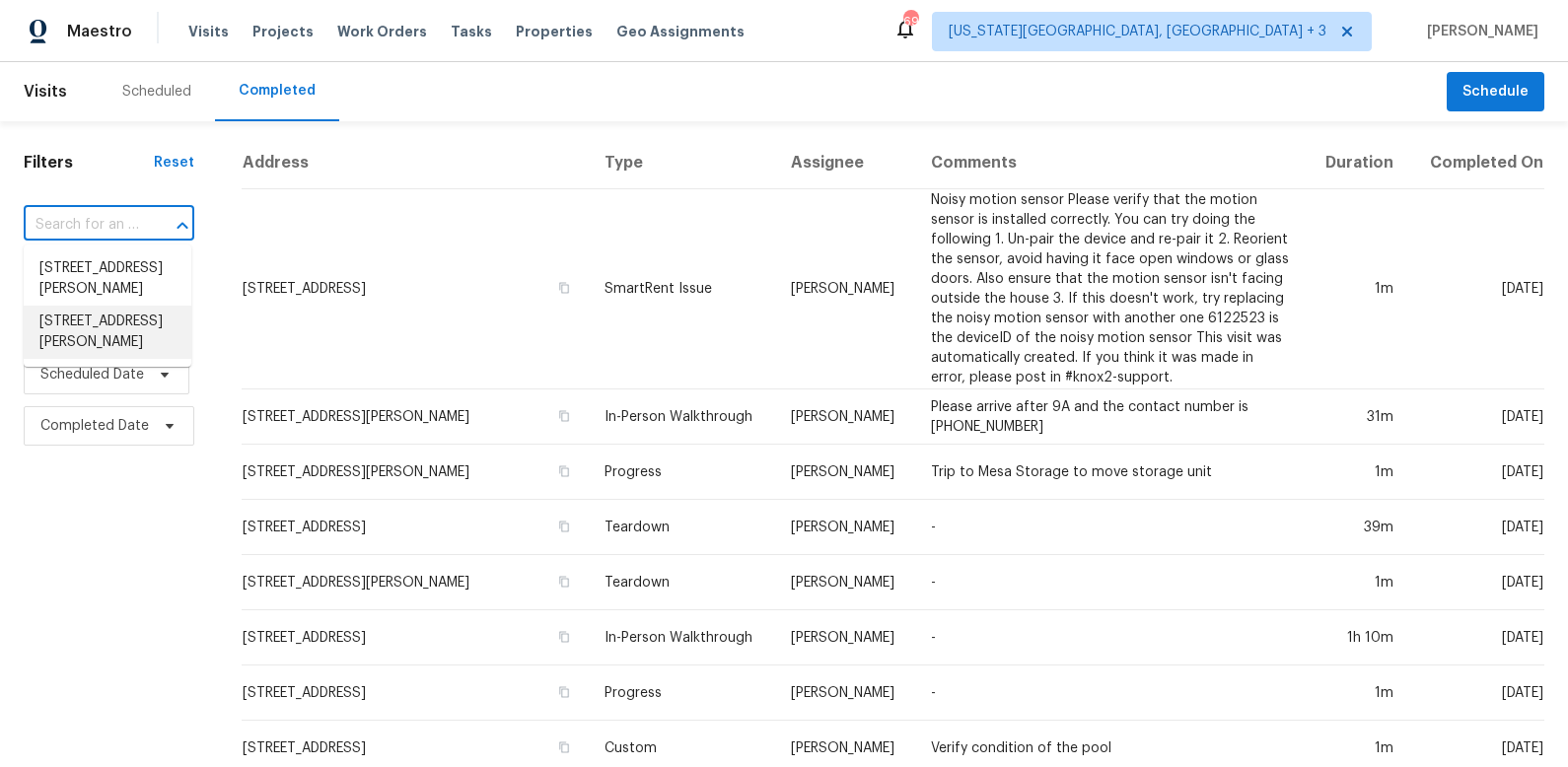 click on "Filters Reset ​ Type Assignee Scheduled Date Completed Date" at bounding box center [108, 862] 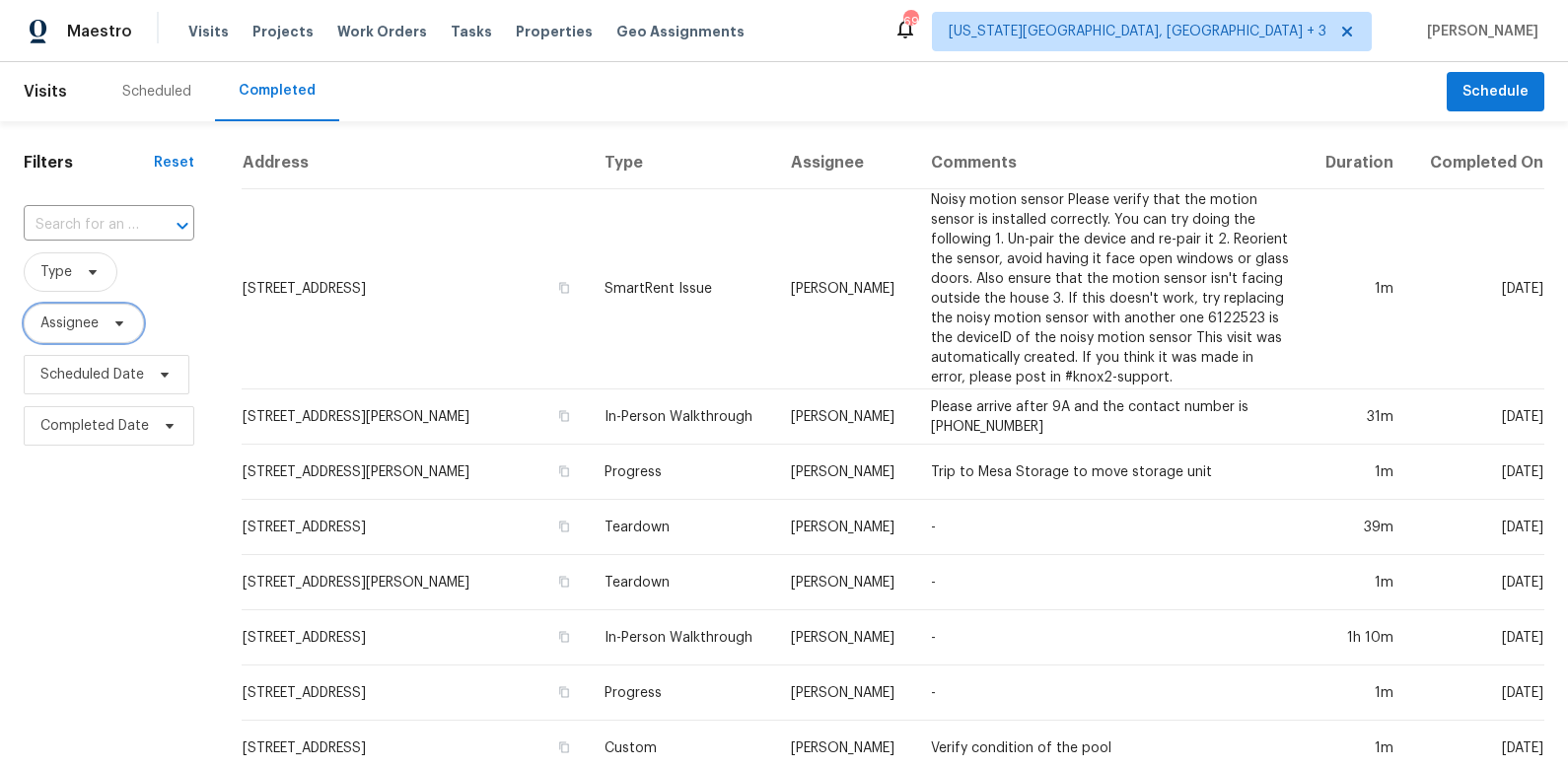 click on "Assignee" at bounding box center (69, 323) 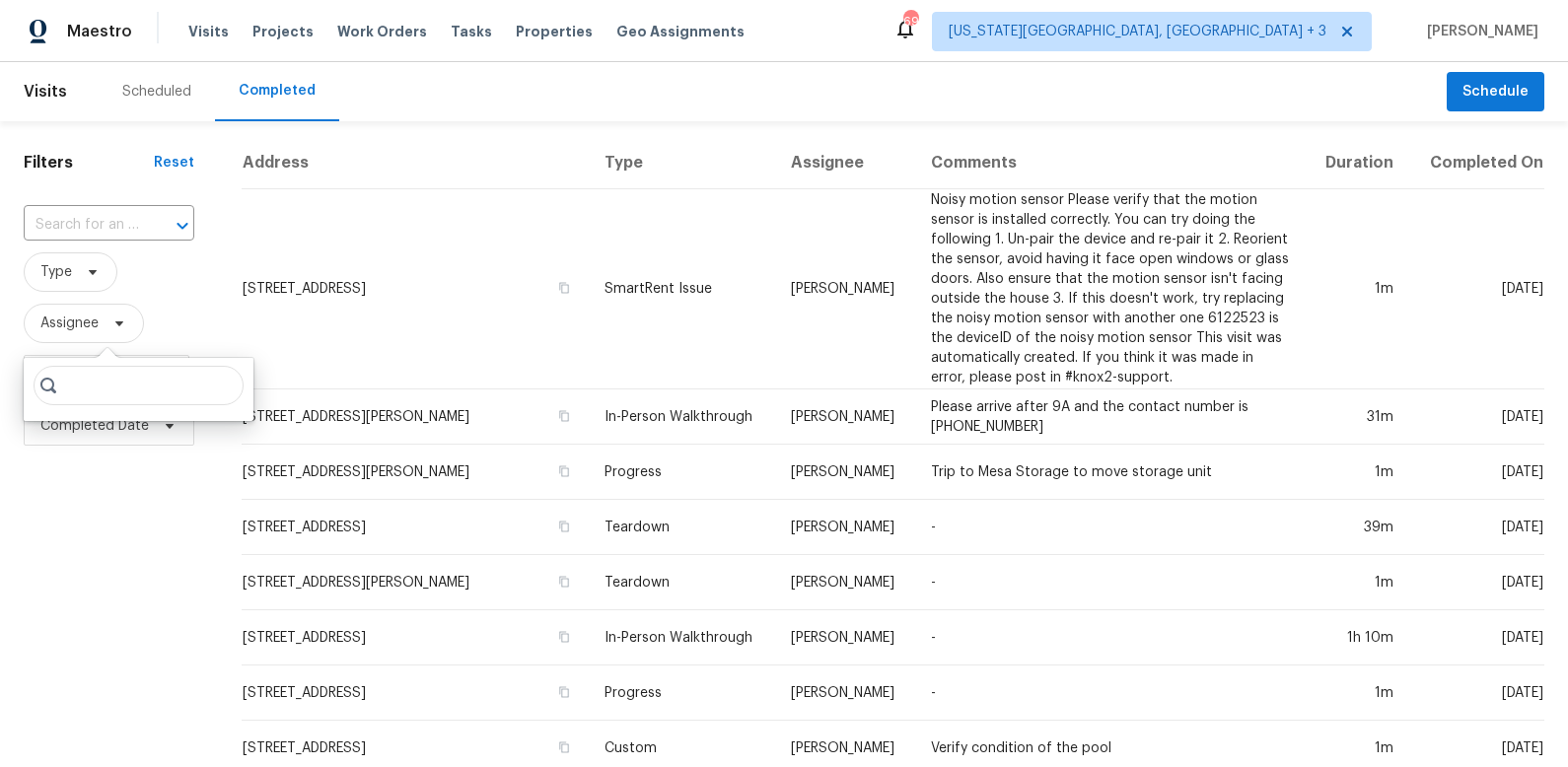 click at bounding box center (138, 385) 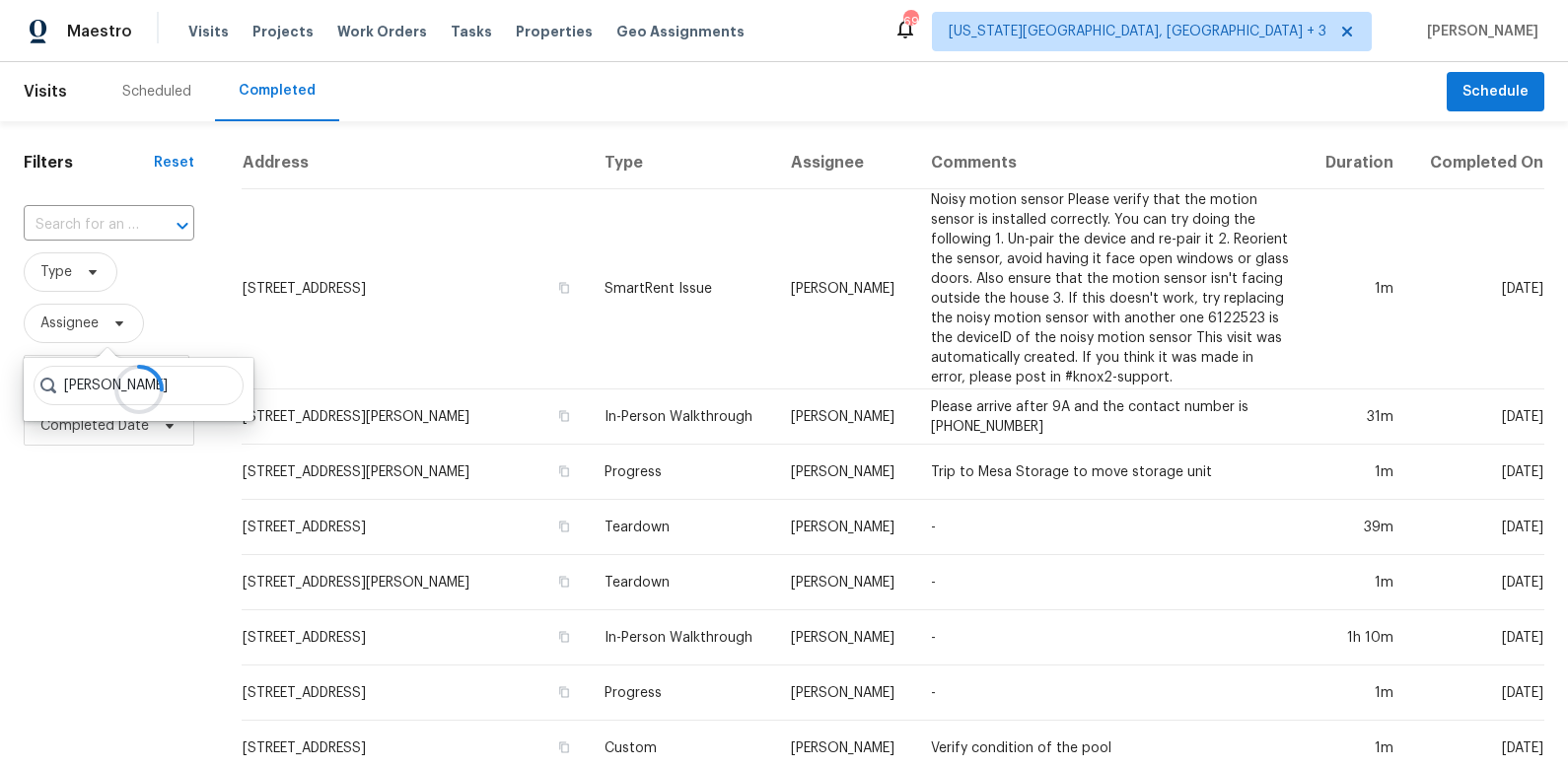 type on "david page" 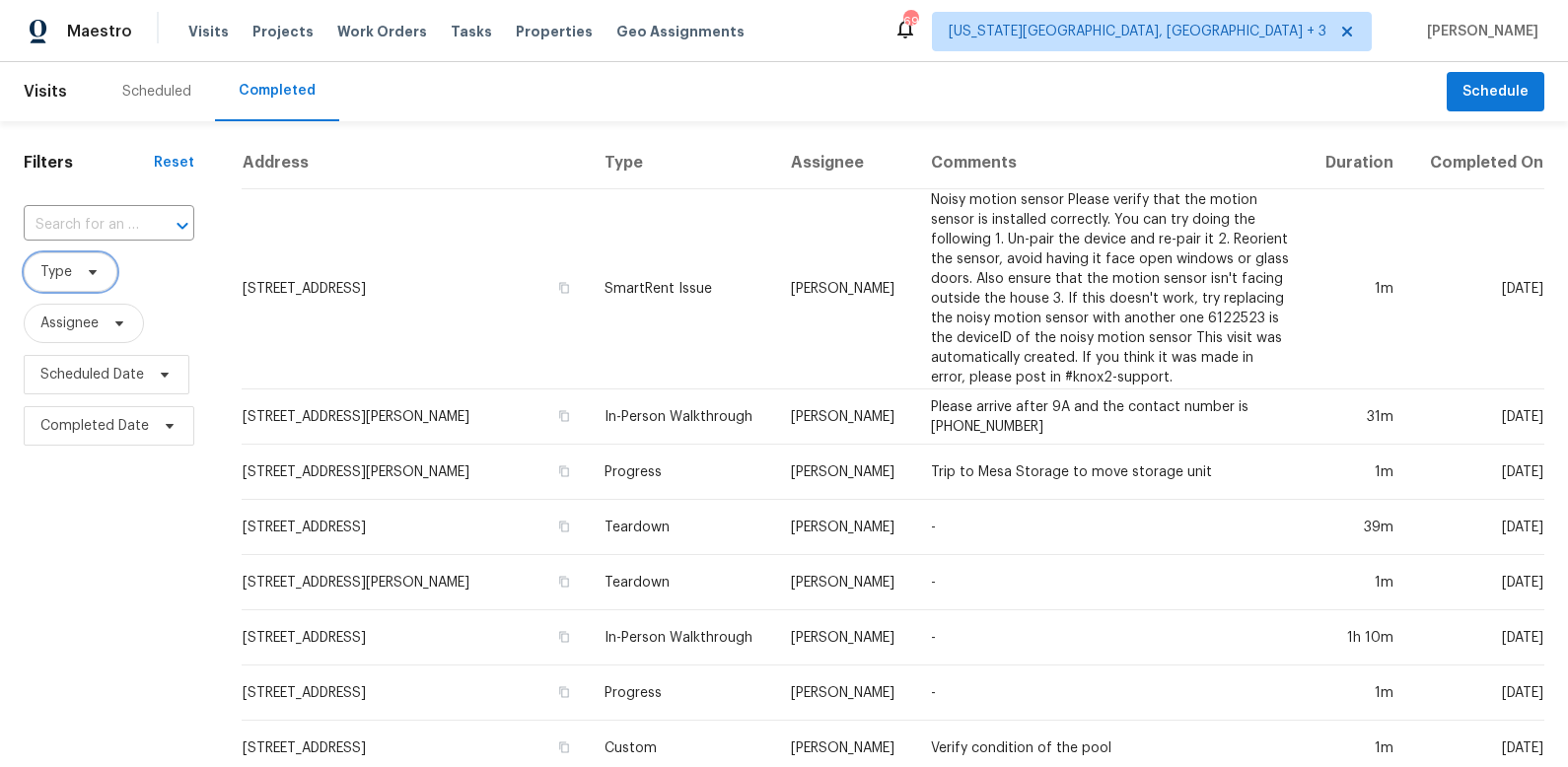click on "Type" at bounding box center (70, 272) 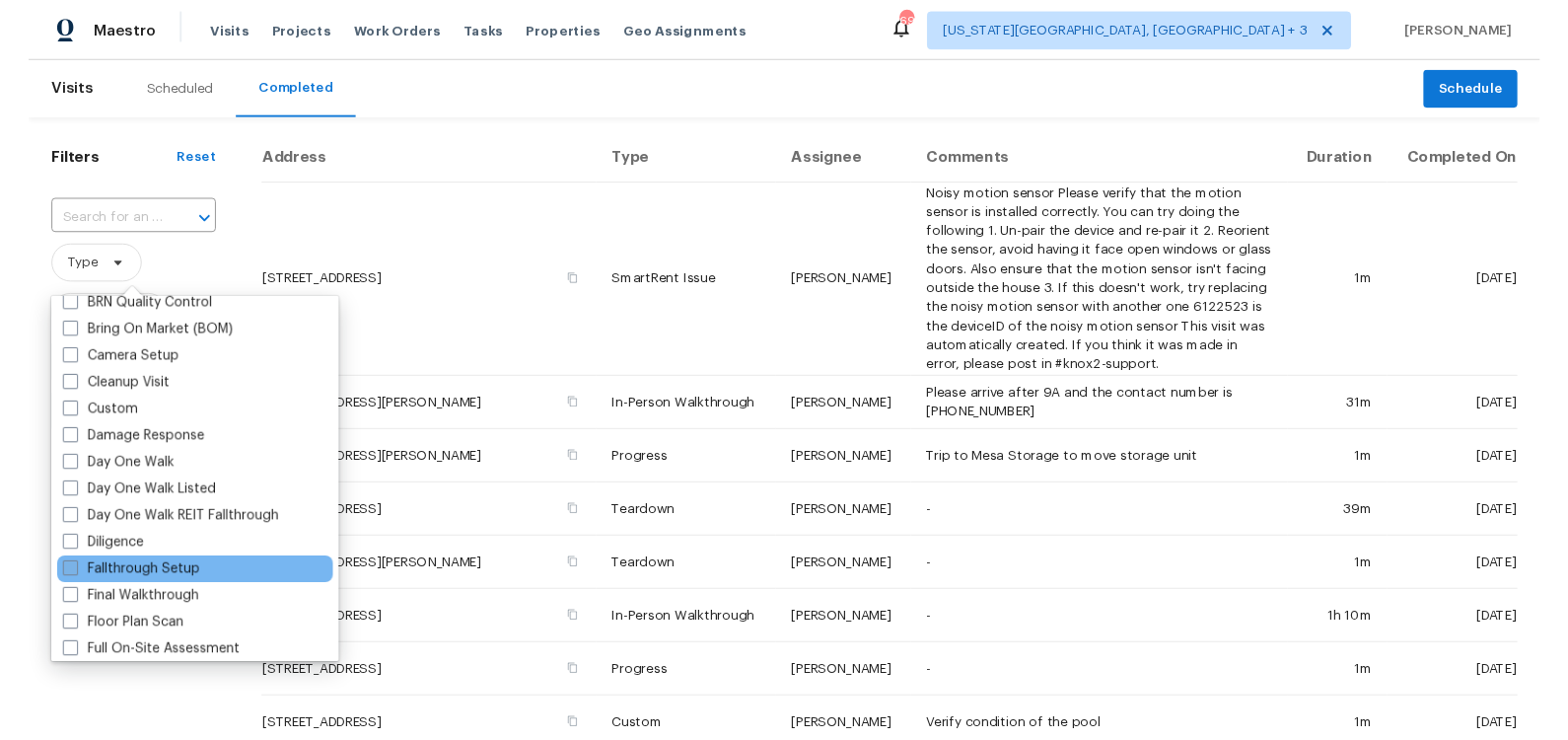 scroll, scrollTop: 206, scrollLeft: 0, axis: vertical 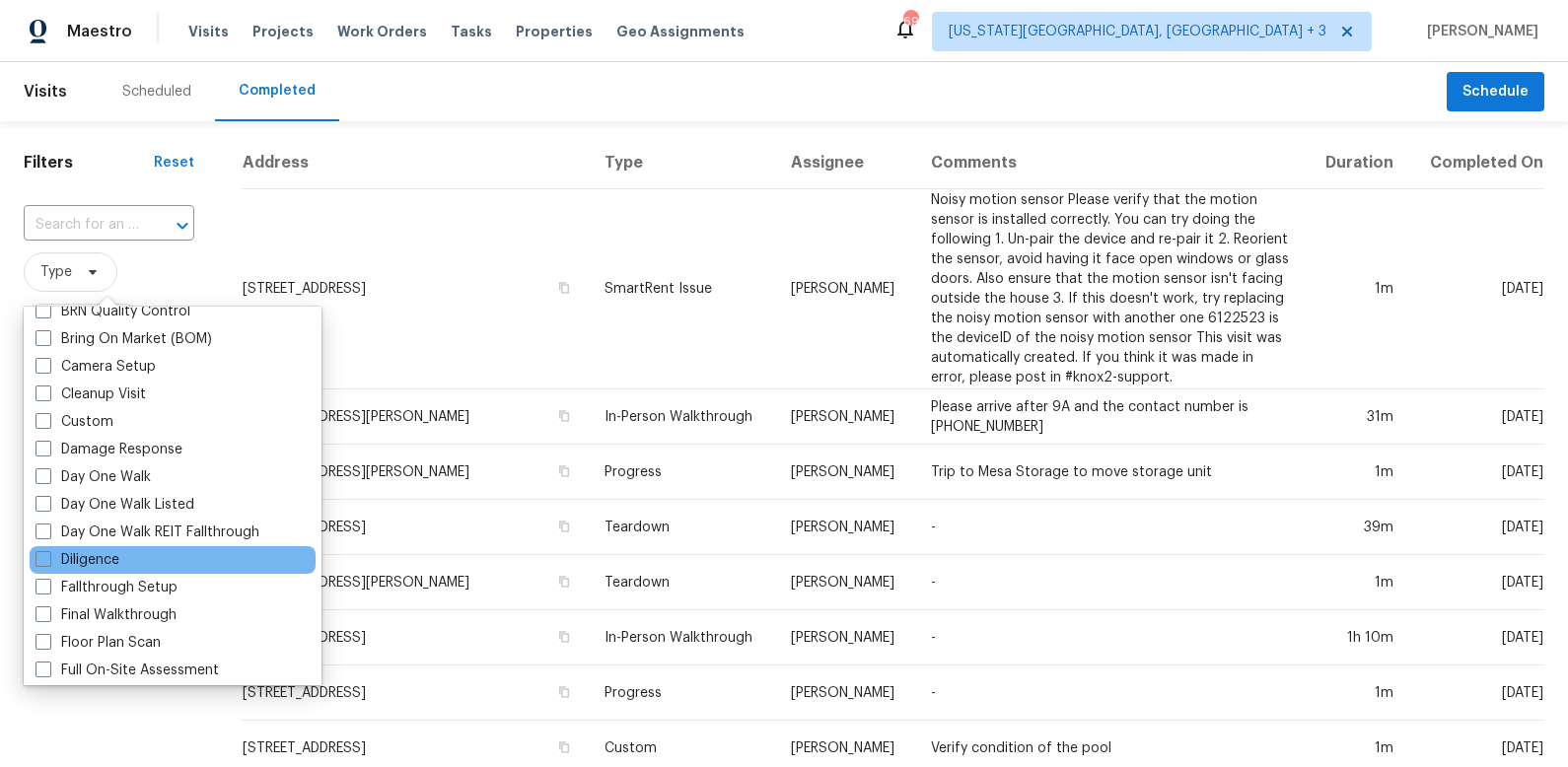 click on "Diligence" at bounding box center [173, 560] 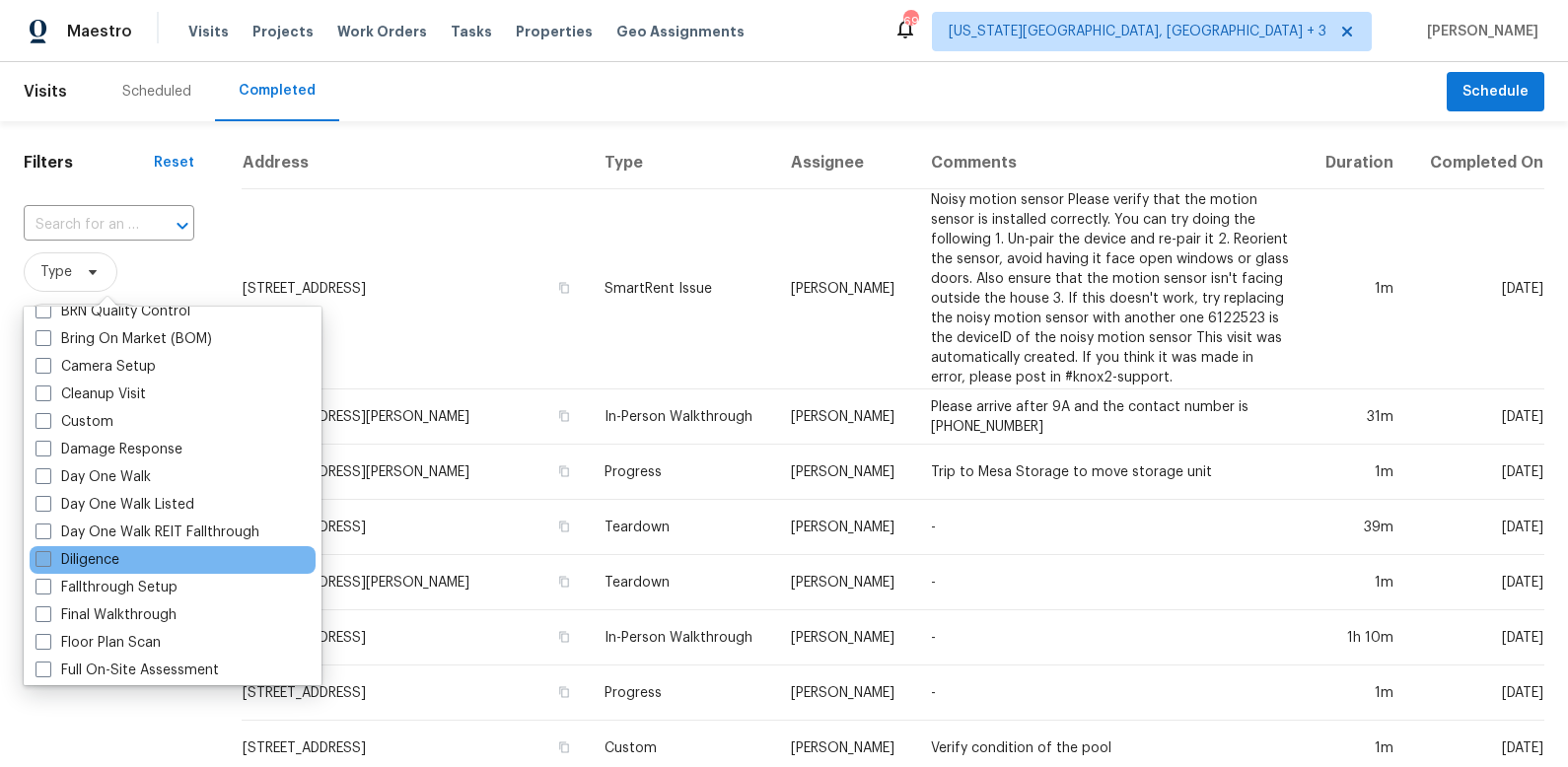 click on "Diligence" at bounding box center (77, 560) 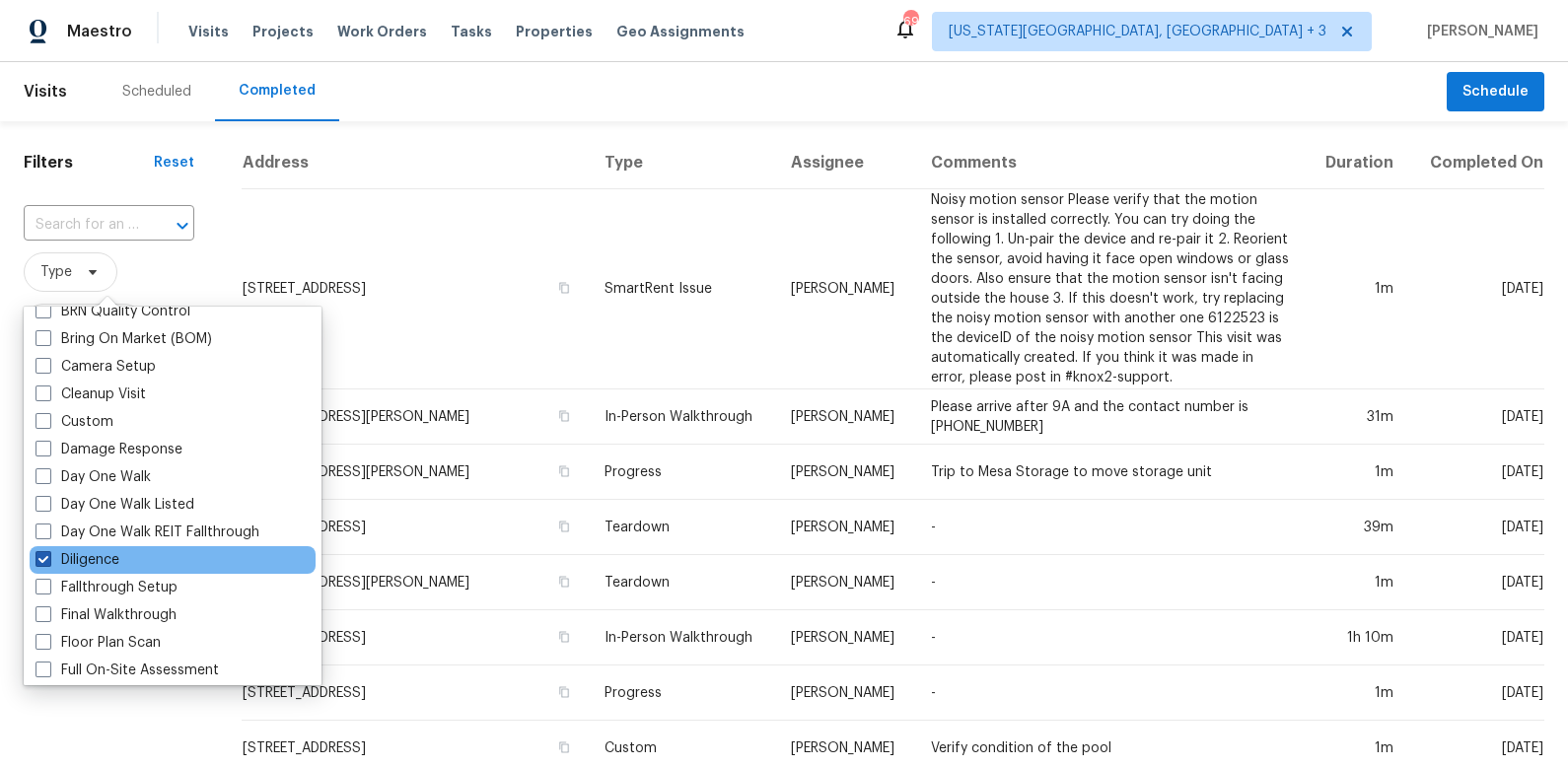 checkbox on "true" 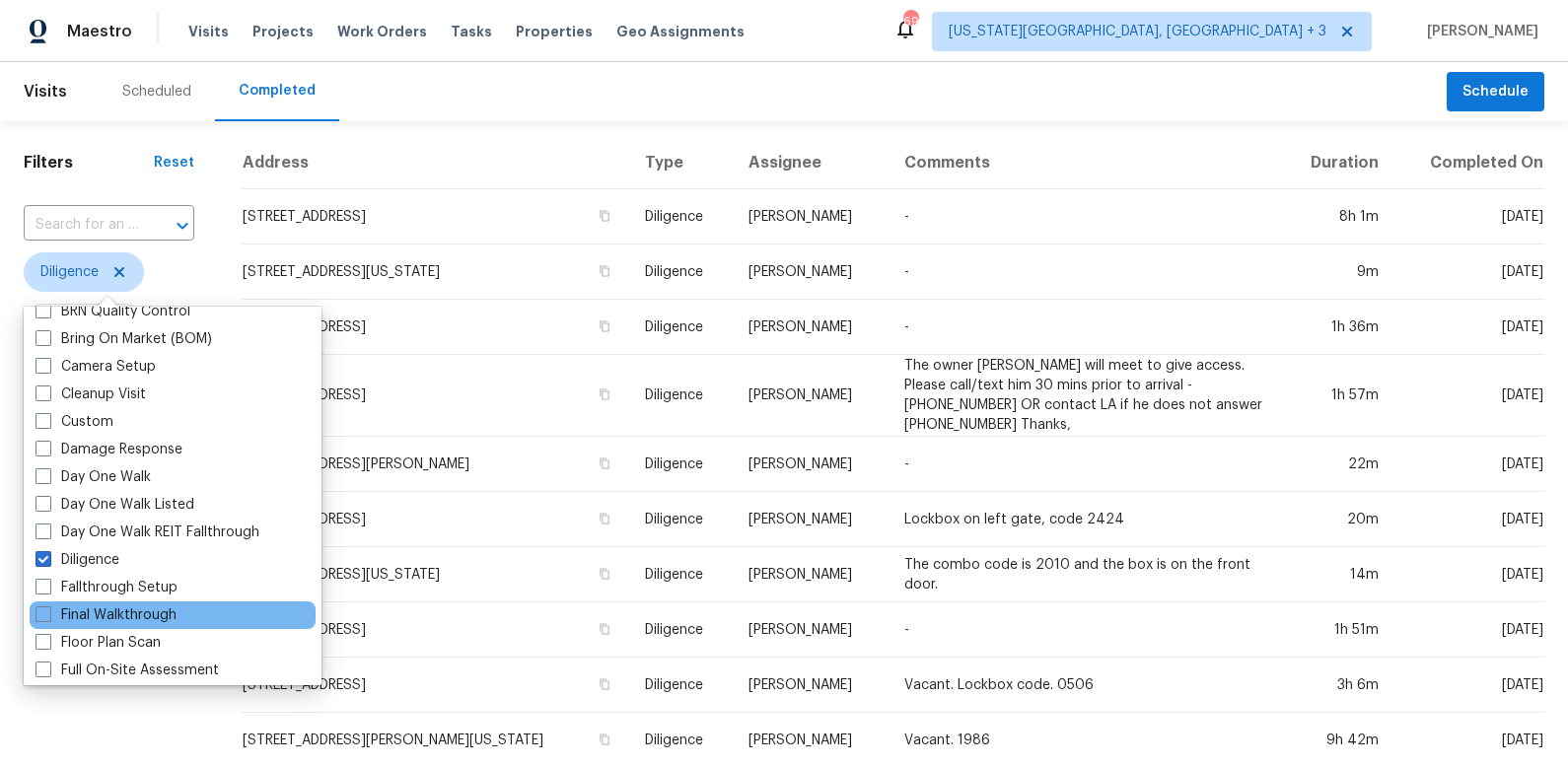 click on "Final Walkthrough" at bounding box center [173, 615] 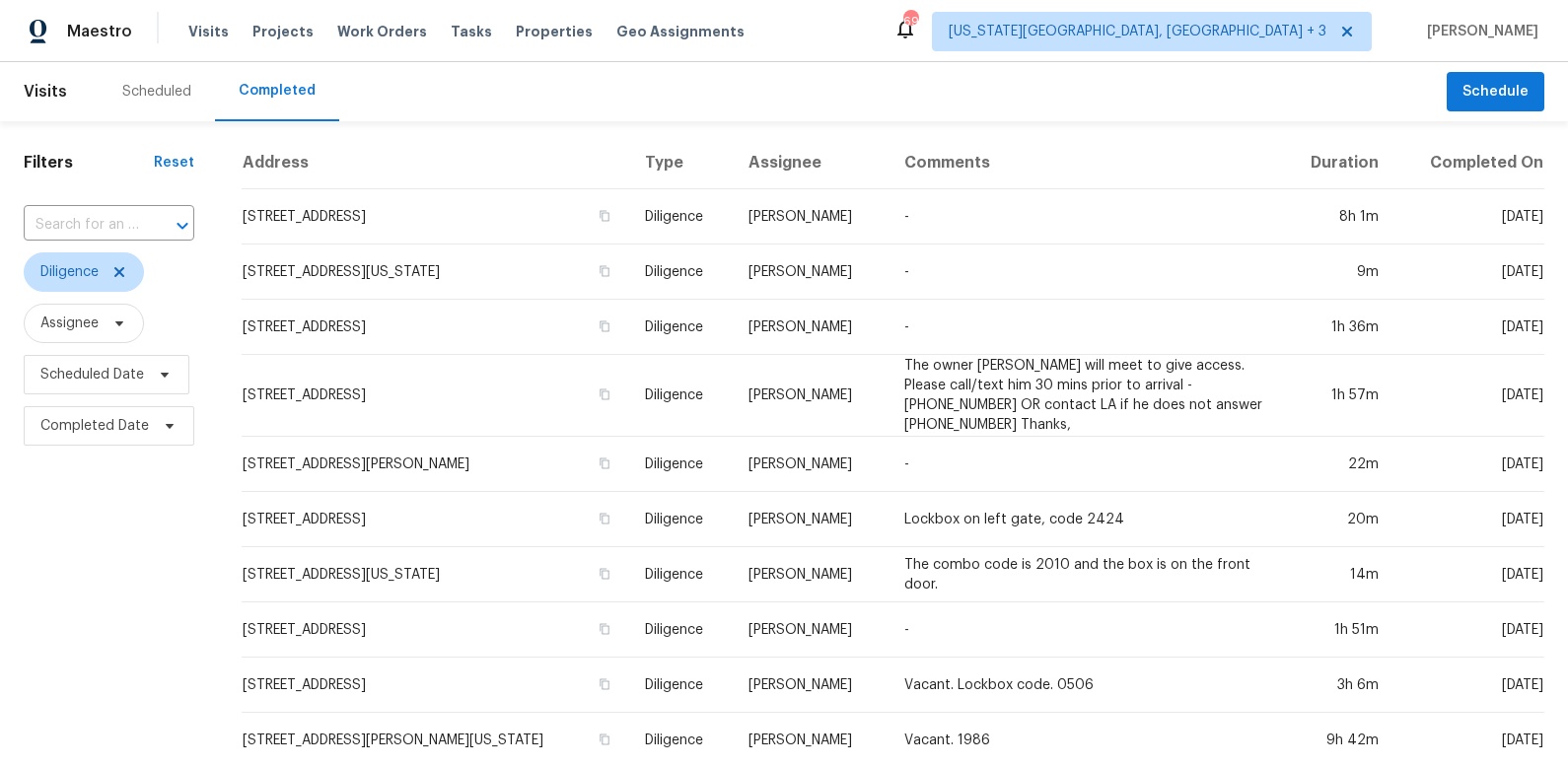 click on "Scheduled Completed" at bounding box center [772, 92] 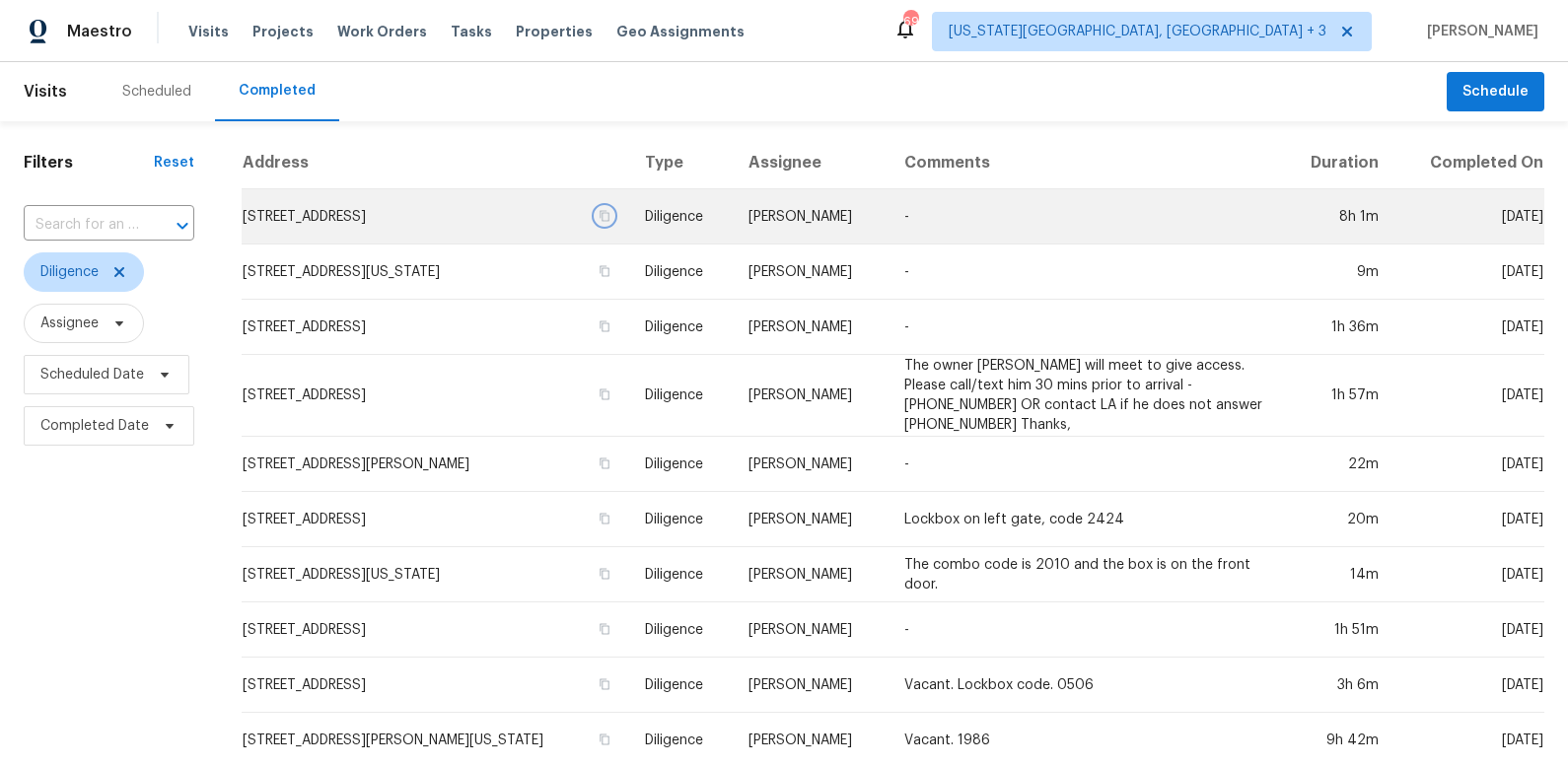click 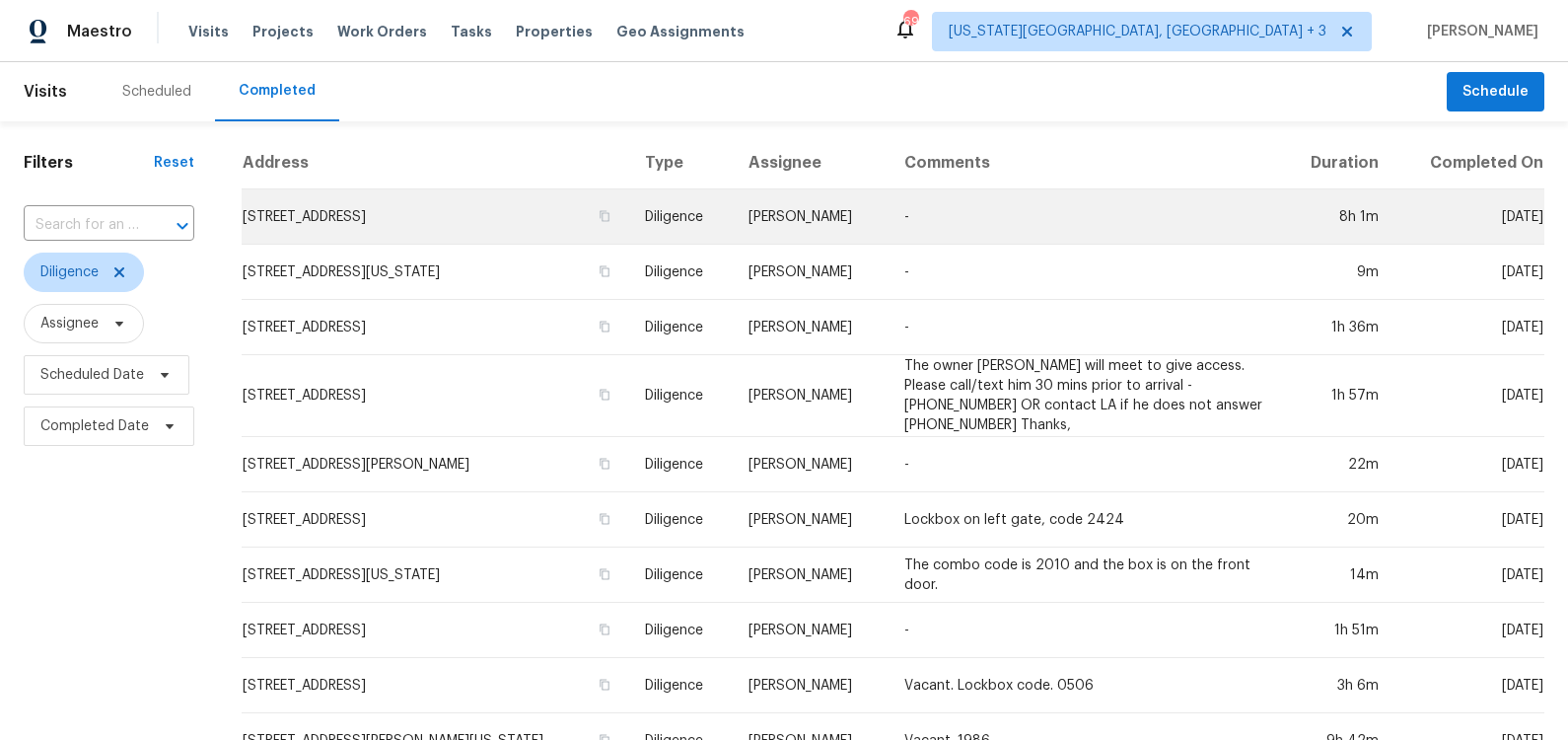 click on "15122 E 116th Pl, Commerce City, CO 80603" at bounding box center (435, 217) 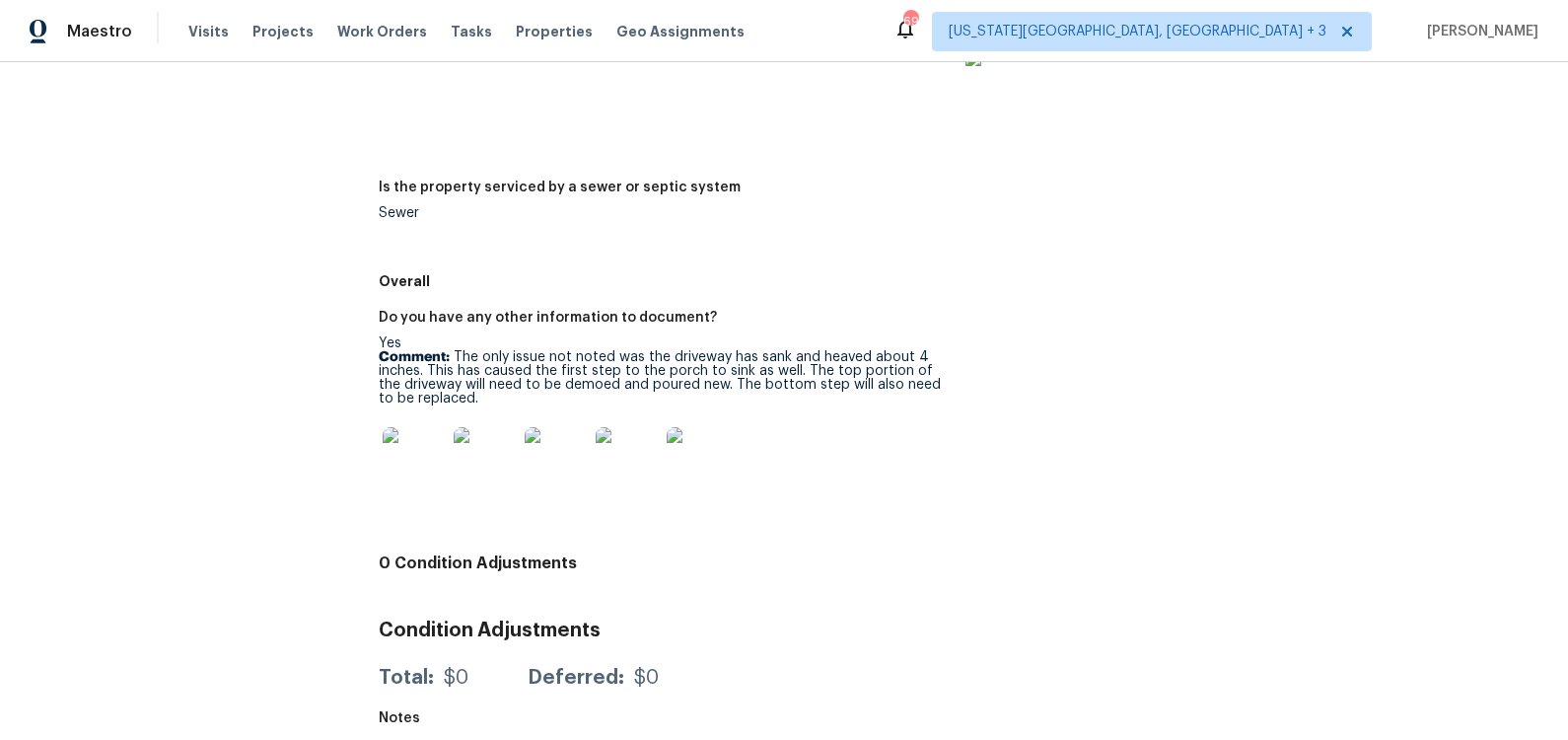 scroll, scrollTop: 2740, scrollLeft: 0, axis: vertical 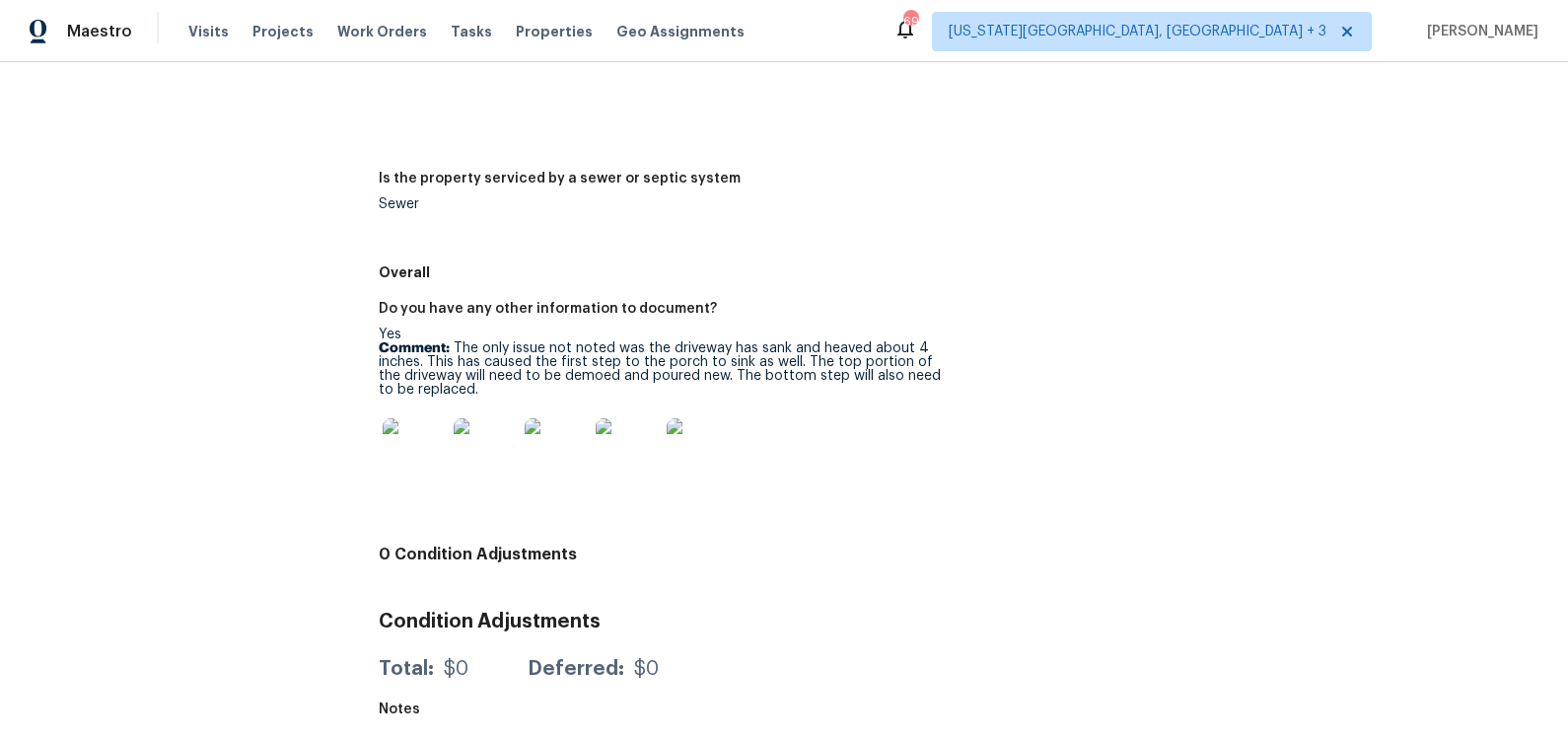 click at bounding box center [414, 450] 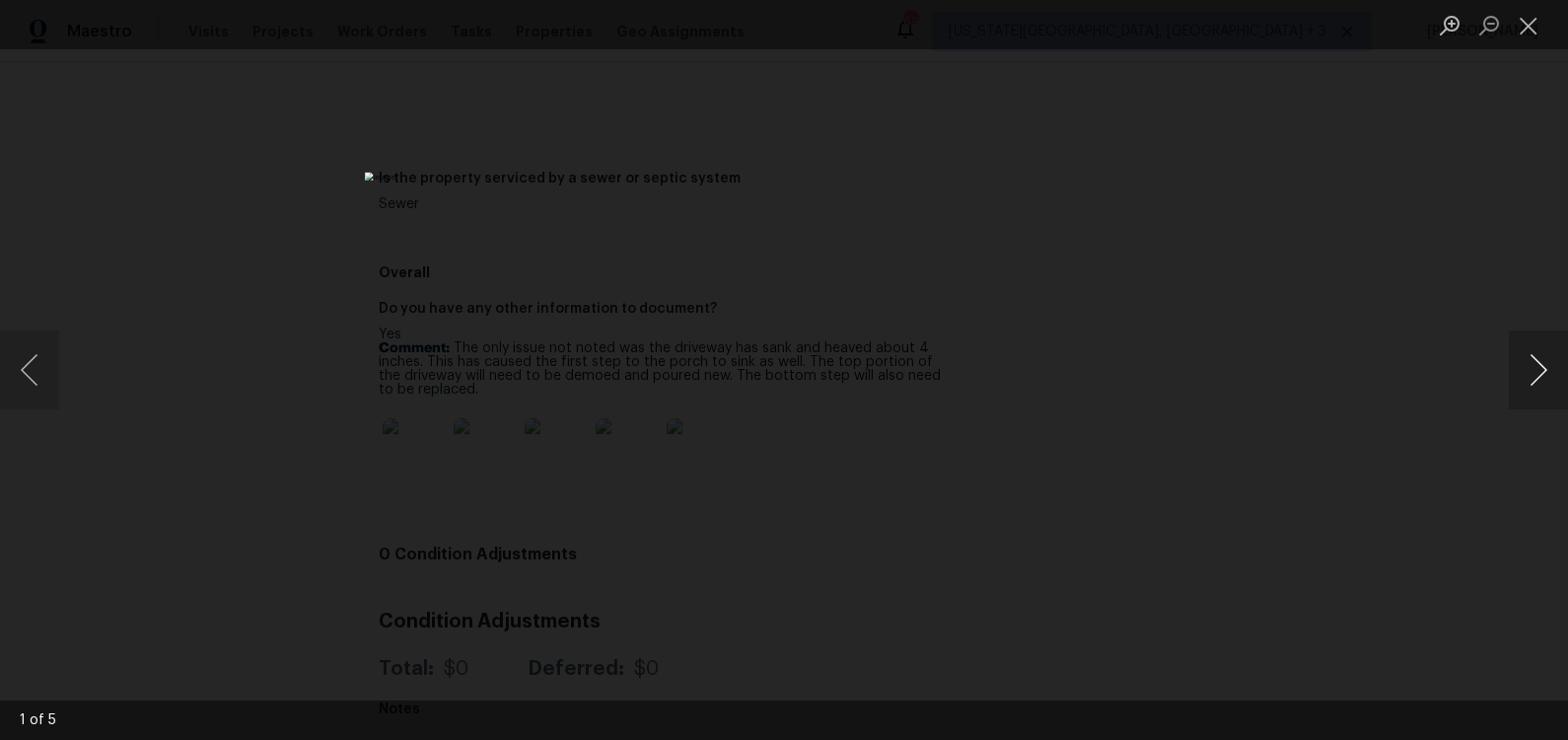 click at bounding box center [1538, 370] 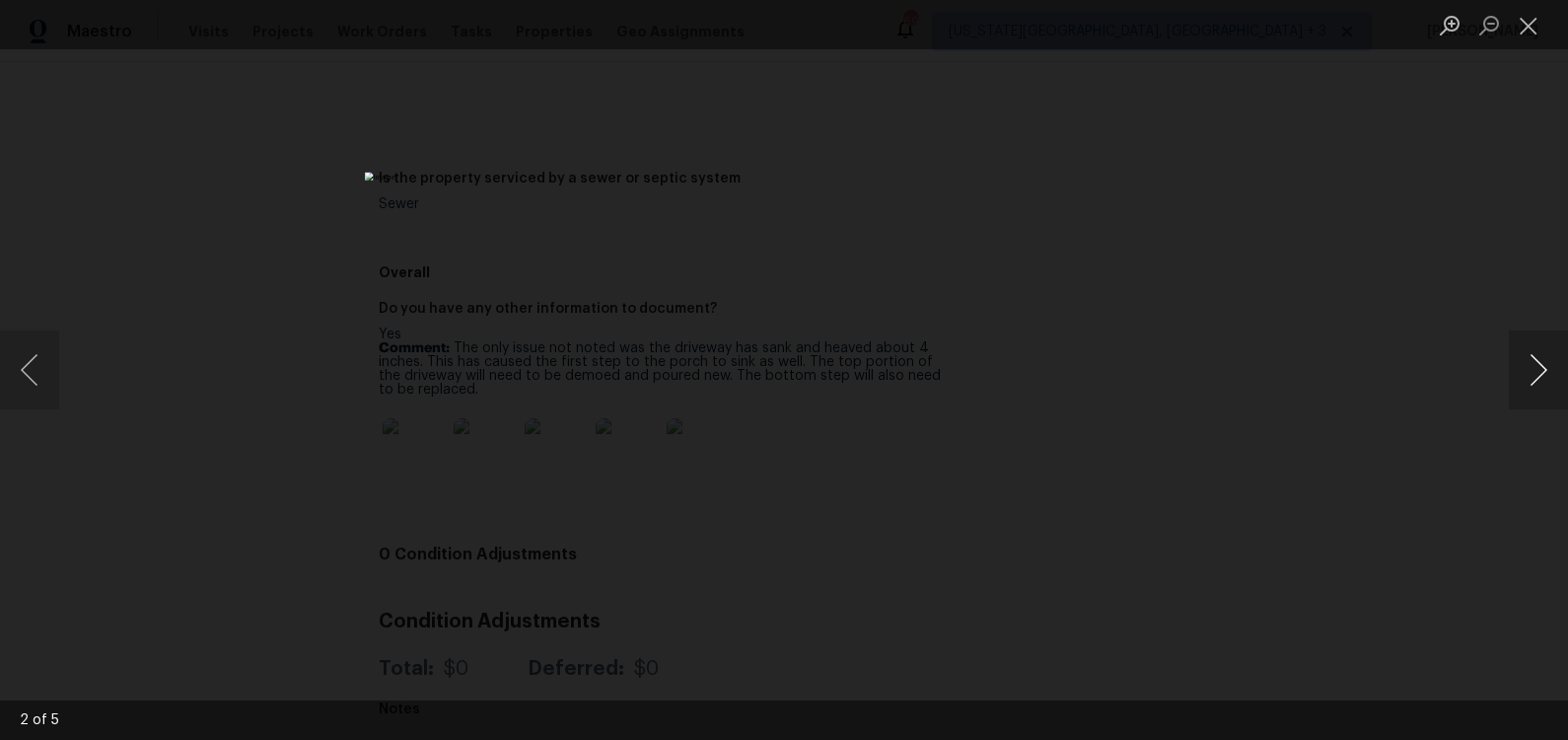 click at bounding box center (1538, 370) 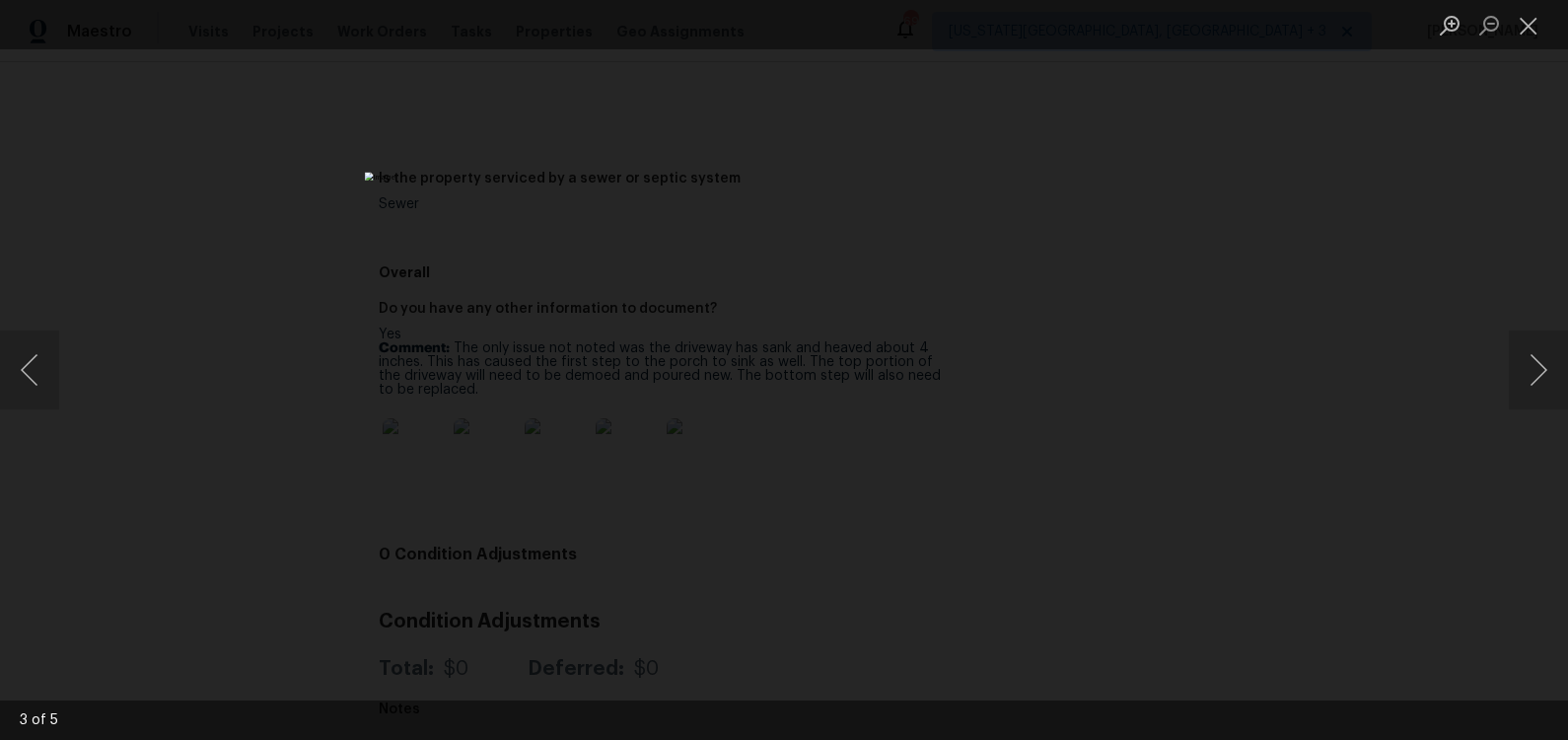 click at bounding box center [784, 370] 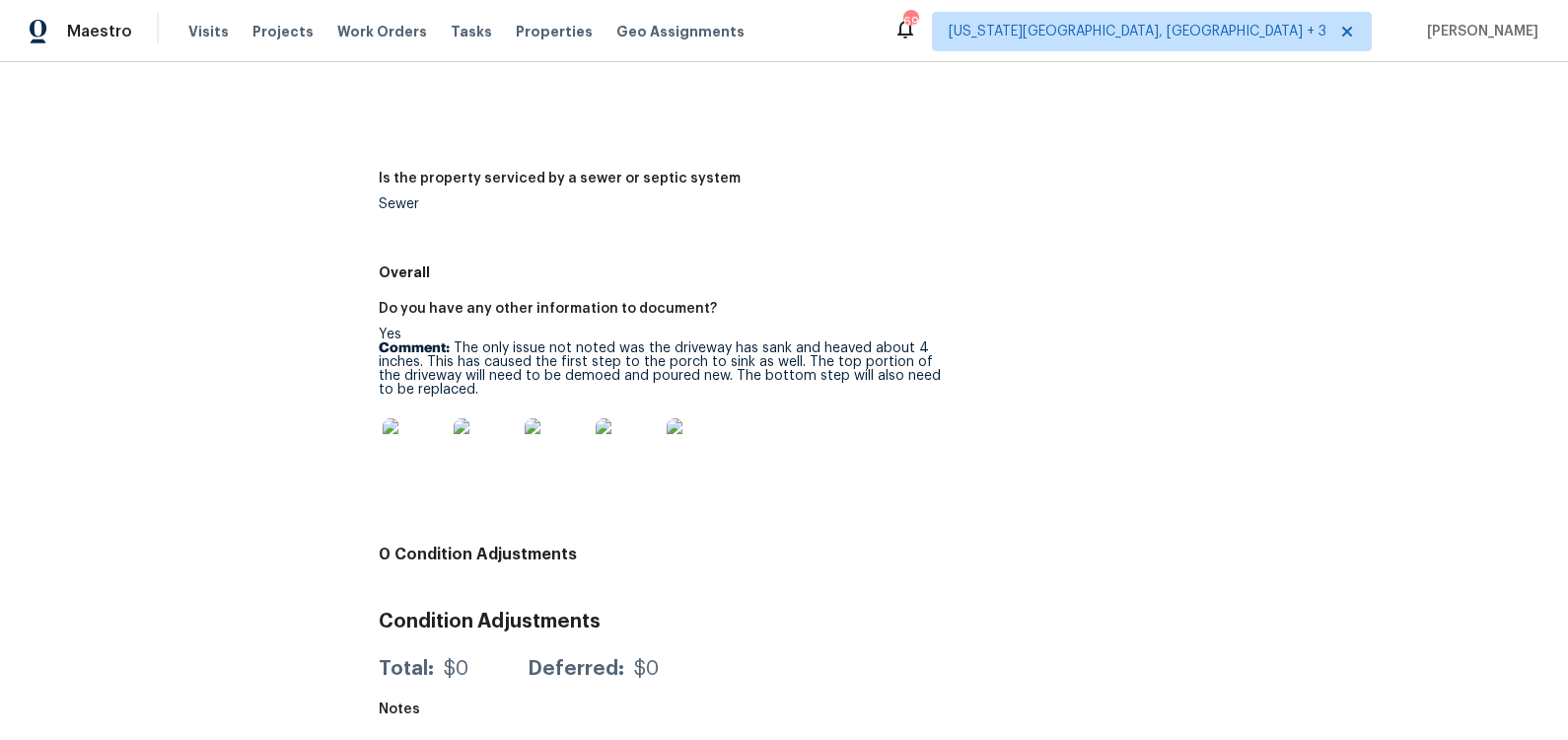 click on "Deferred:" at bounding box center (576, 669) 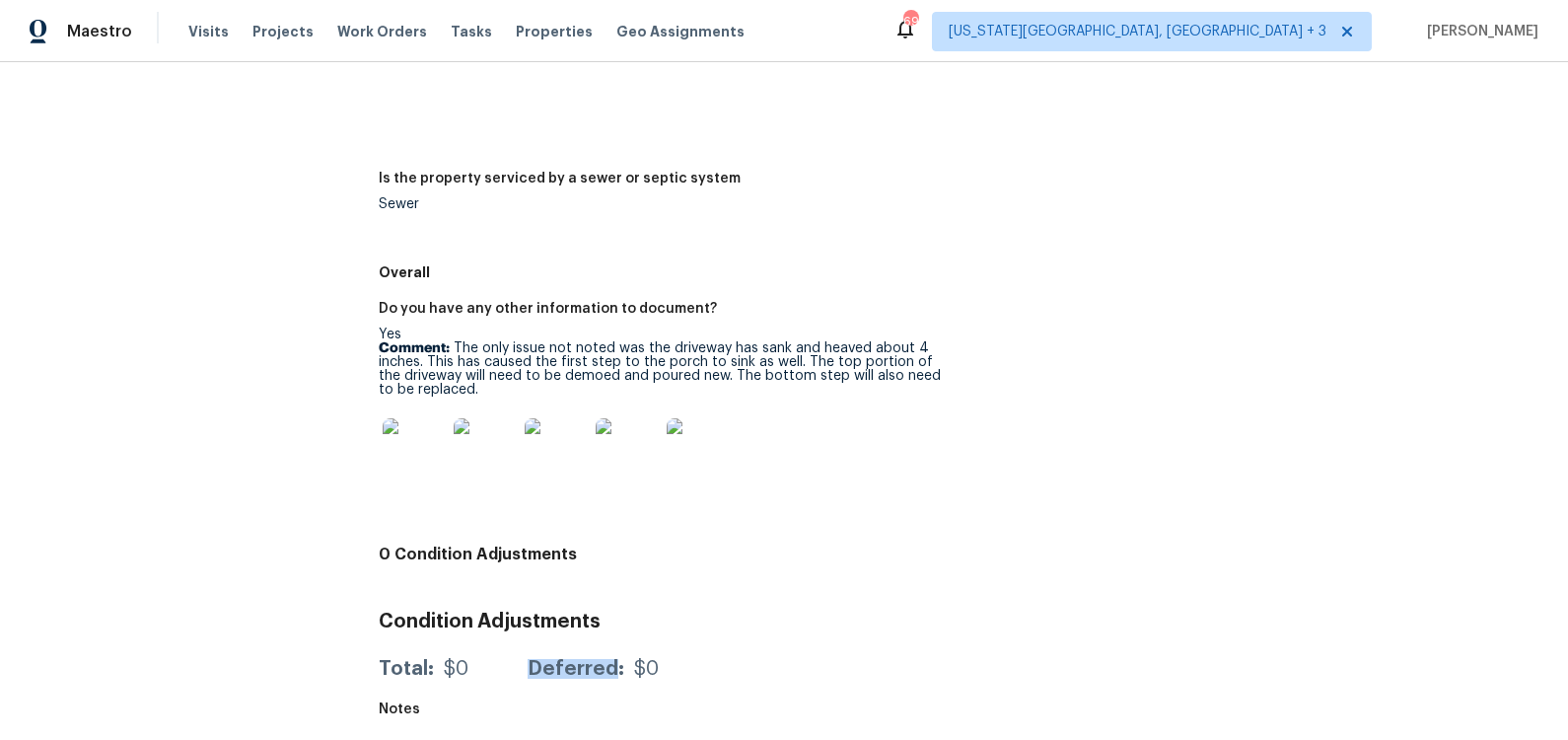 click on "Deferred:" at bounding box center (576, 669) 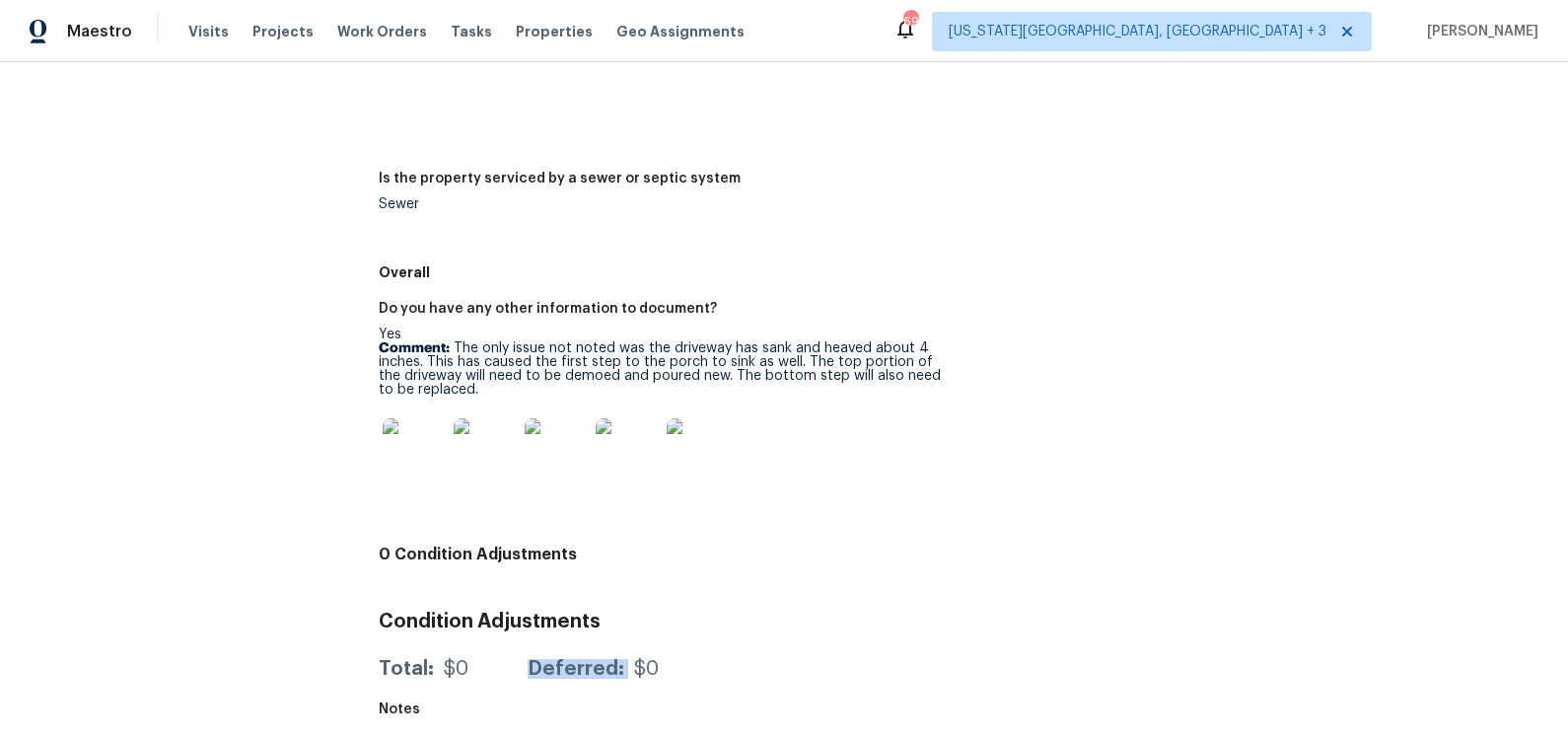 click on "Deferred:" at bounding box center (576, 669) 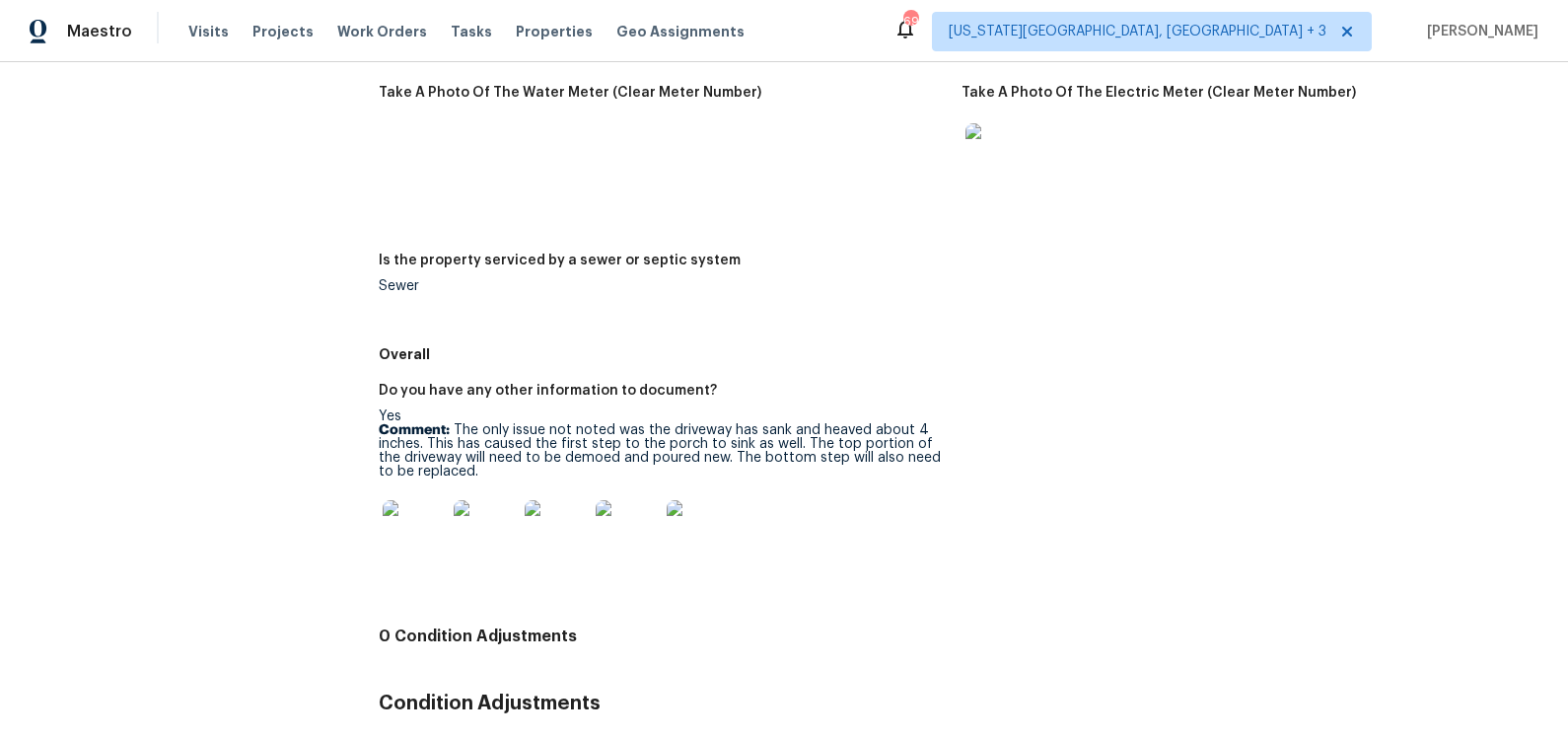 scroll, scrollTop: 2659, scrollLeft: 0, axis: vertical 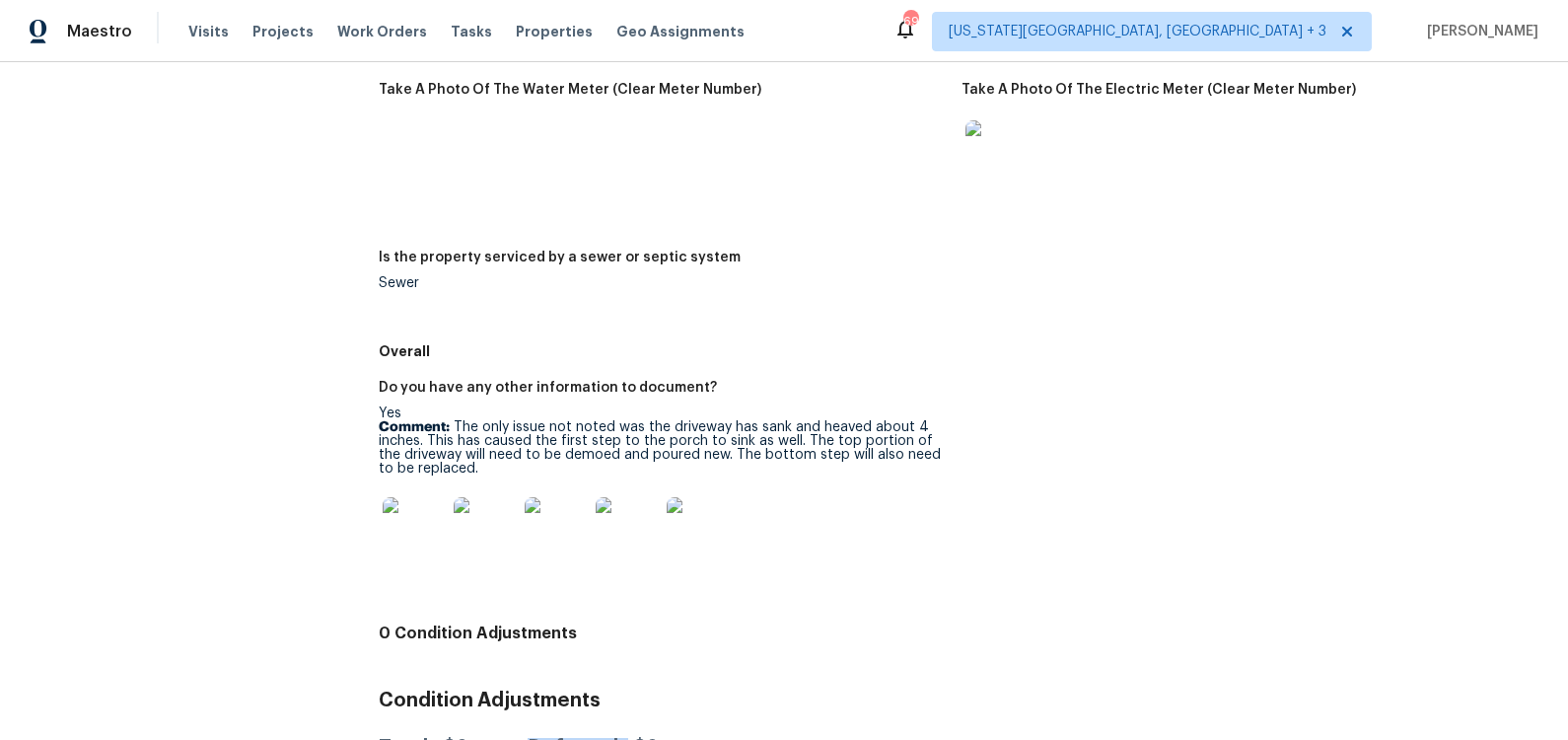 click at bounding box center (414, 529) 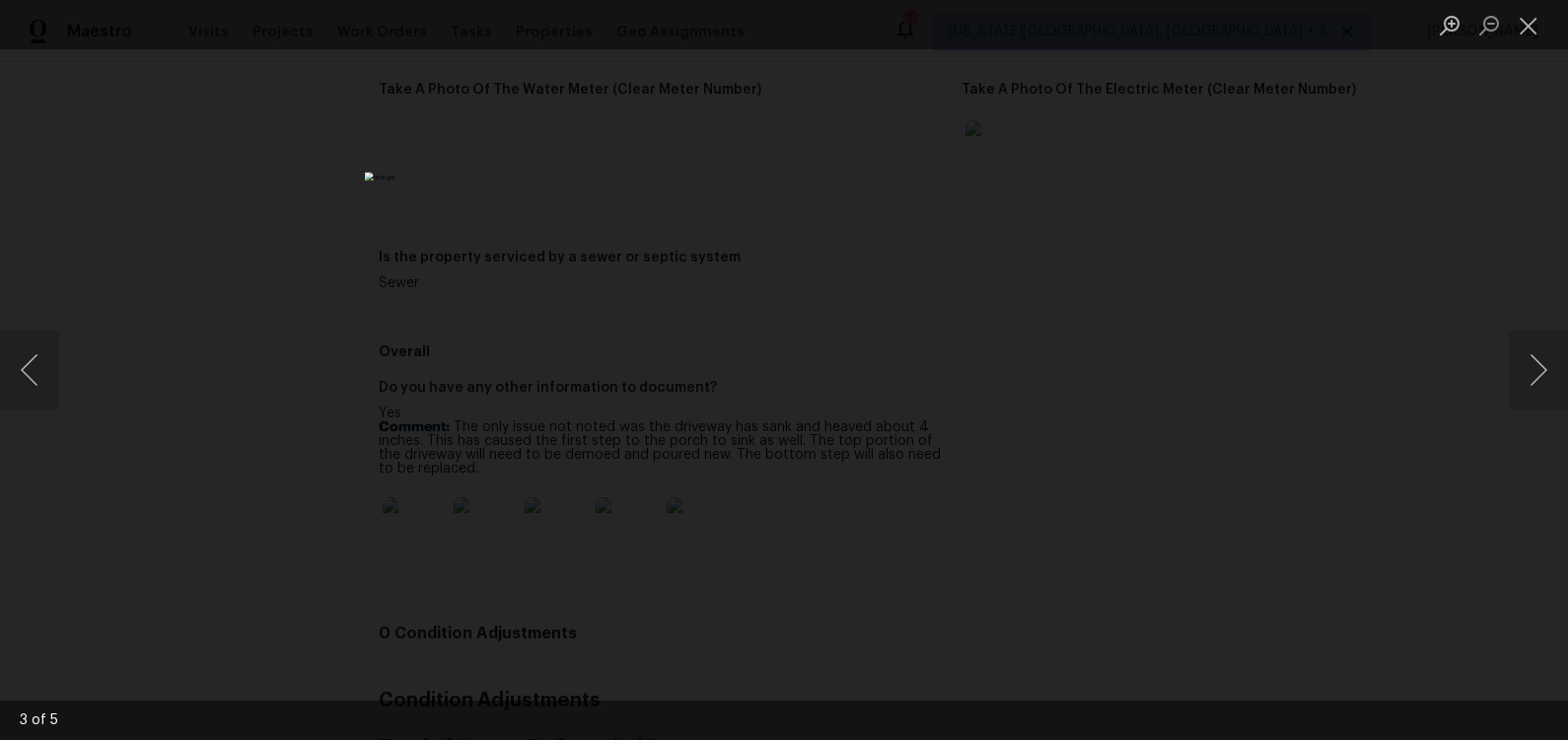 click at bounding box center [784, 370] 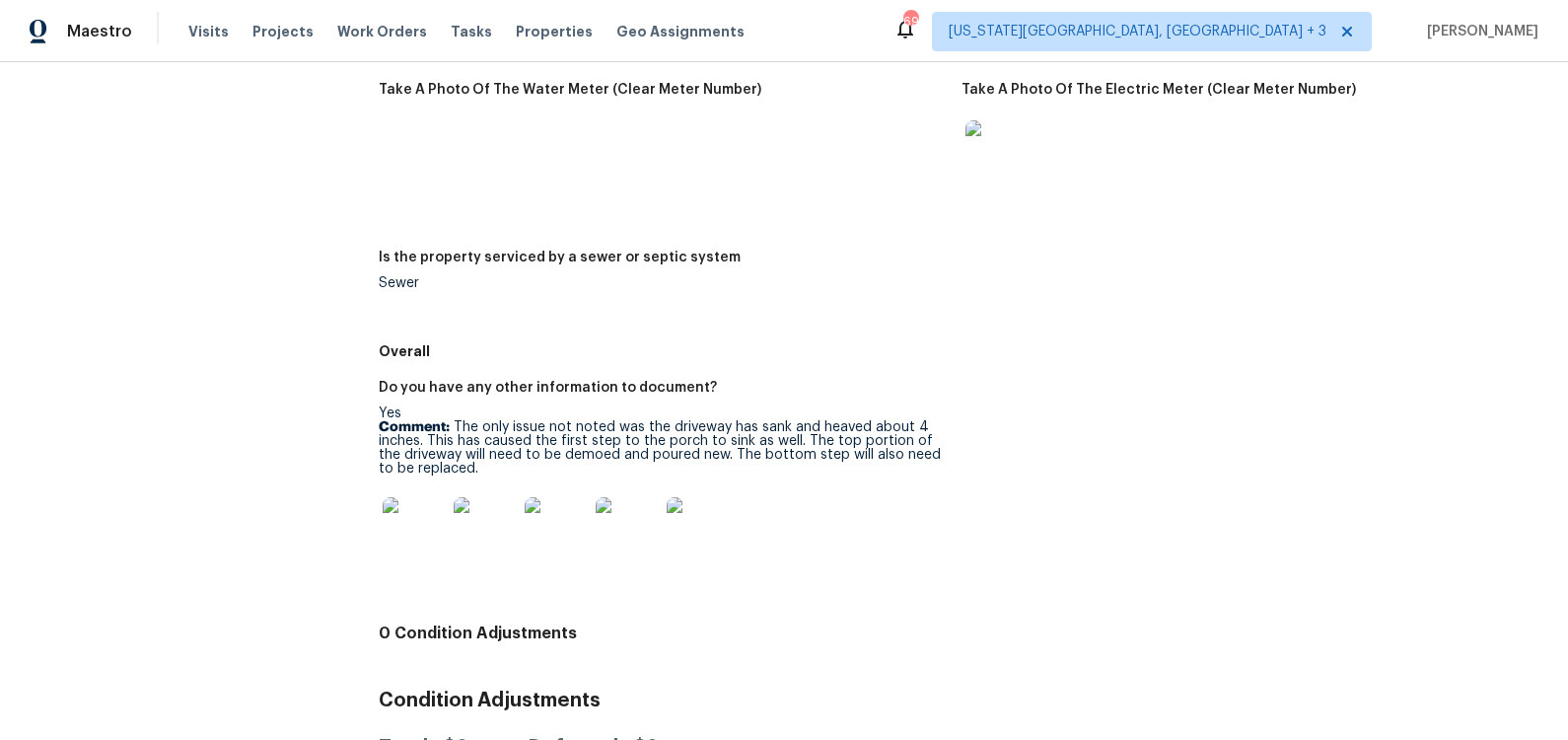 click at bounding box center (414, 529) 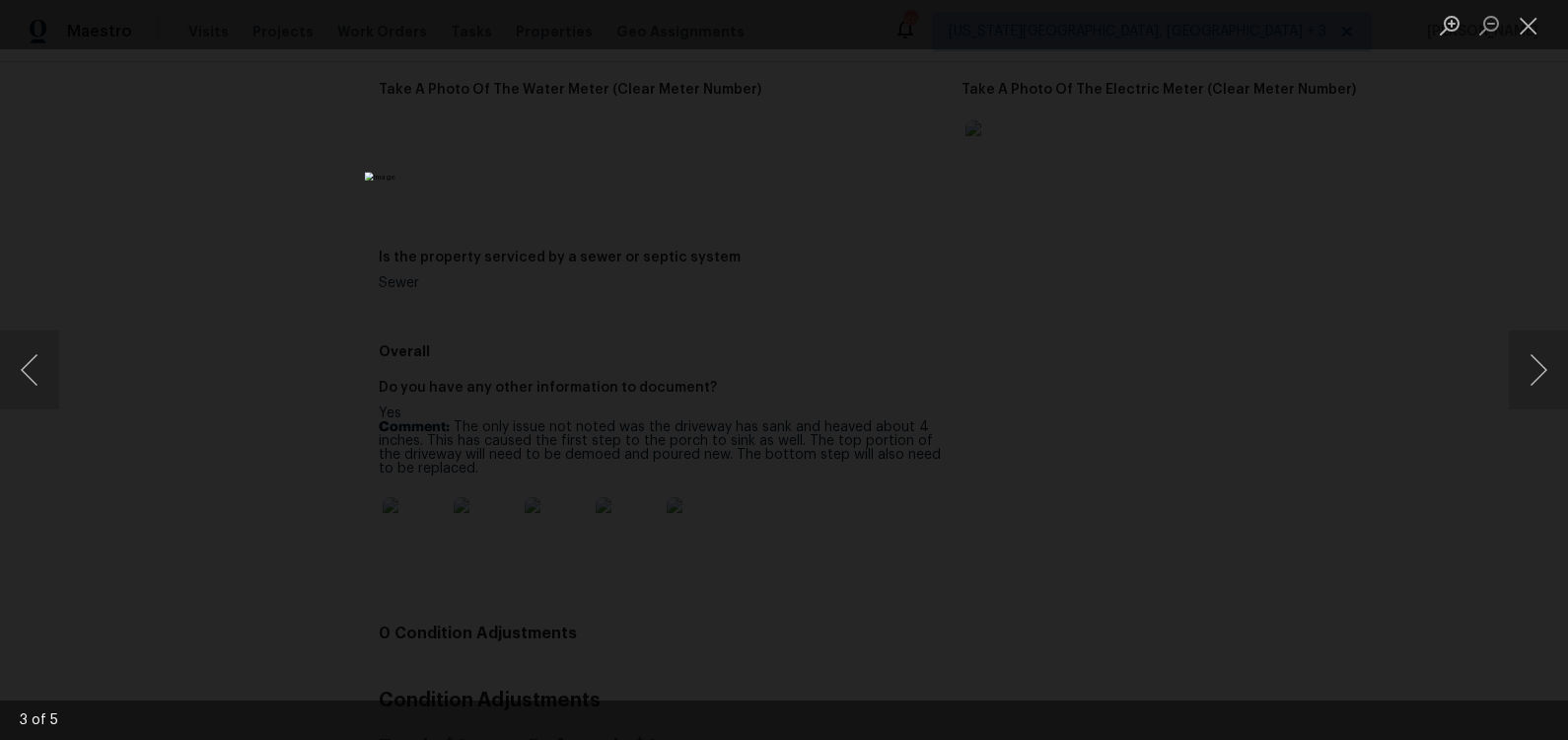 click on "Maestro Visits Projects Work Orders Tasks Properties Geo Assignments 69 Colorado Springs, CO + 3 Brittani Smith All visits 15122 E 116th Pl Commerce City, CO 80603 Home details Other Visits Day One Walk Scheduled Diligence Completed:  7/9/2025, 11:17 AM  to   7/9/2025, 19:18 PM Assignee David Page Total Scopes 0 Due Date Wed, Jul 09 Questions Landscaping Do you agree with the agent’s rating of the landscaping, yard, patios, driveways, and walkways of the home? If not, please explain and provide at least 2-3 photos showing issues. Yes Taking into consideration what is scoped for landscaping already, how much additional money is needed to address the misrepresentation? (If no additional money is required, enter $0) 0 Access Is access to the property through a shared entry (behind a lockable door, doorman, entry through lobby, interior hallway, etc)? If so, describe and add pictures. No Foundation Yes 0 Roof Yes 0 Exterior Walls Yes 0 Pool N/A - No Pool 0 HVAC Yes Yes 0 Wastewater Yes 0 Odor Yes 0 Appliances 0" at bounding box center (784, 370) 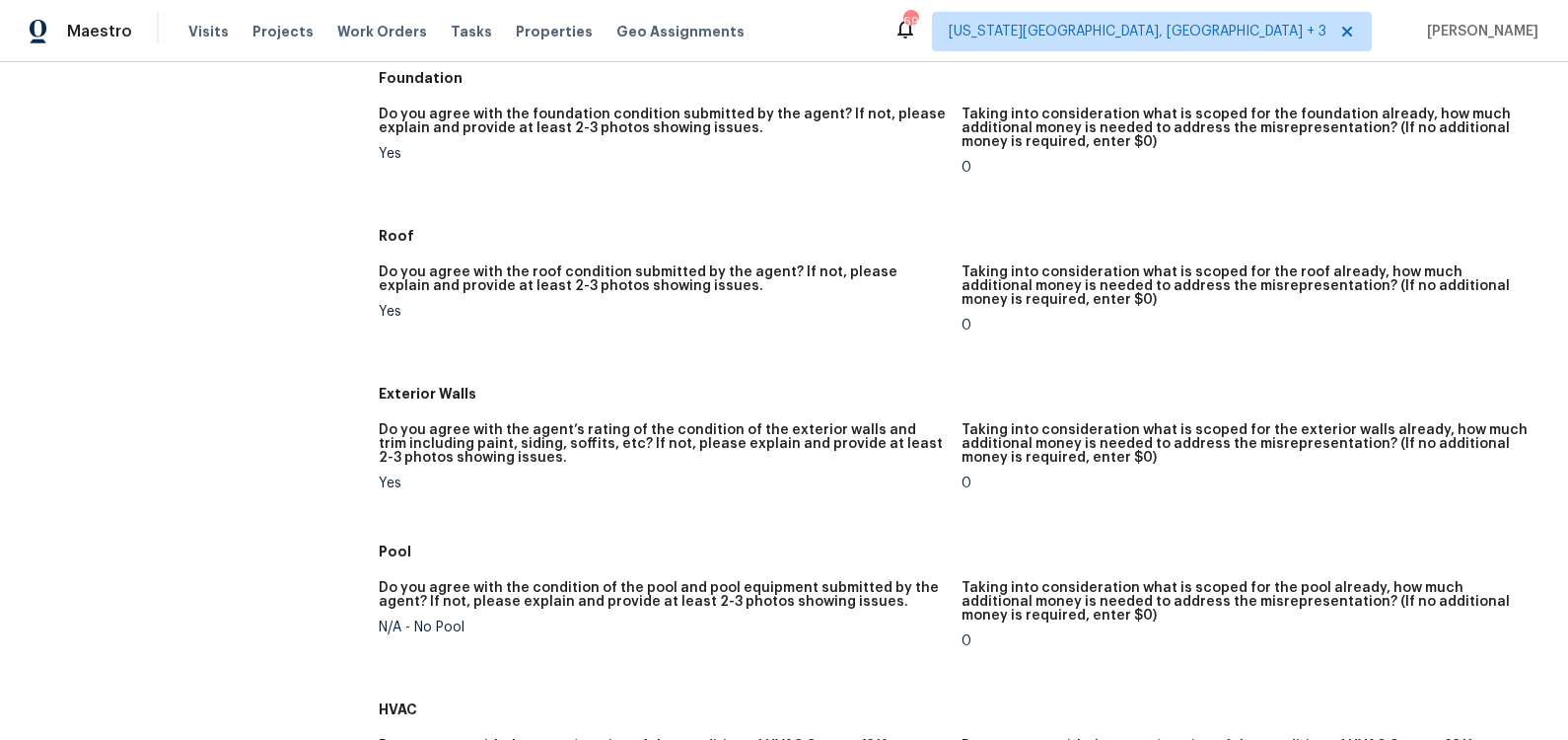 scroll, scrollTop: 352, scrollLeft: 0, axis: vertical 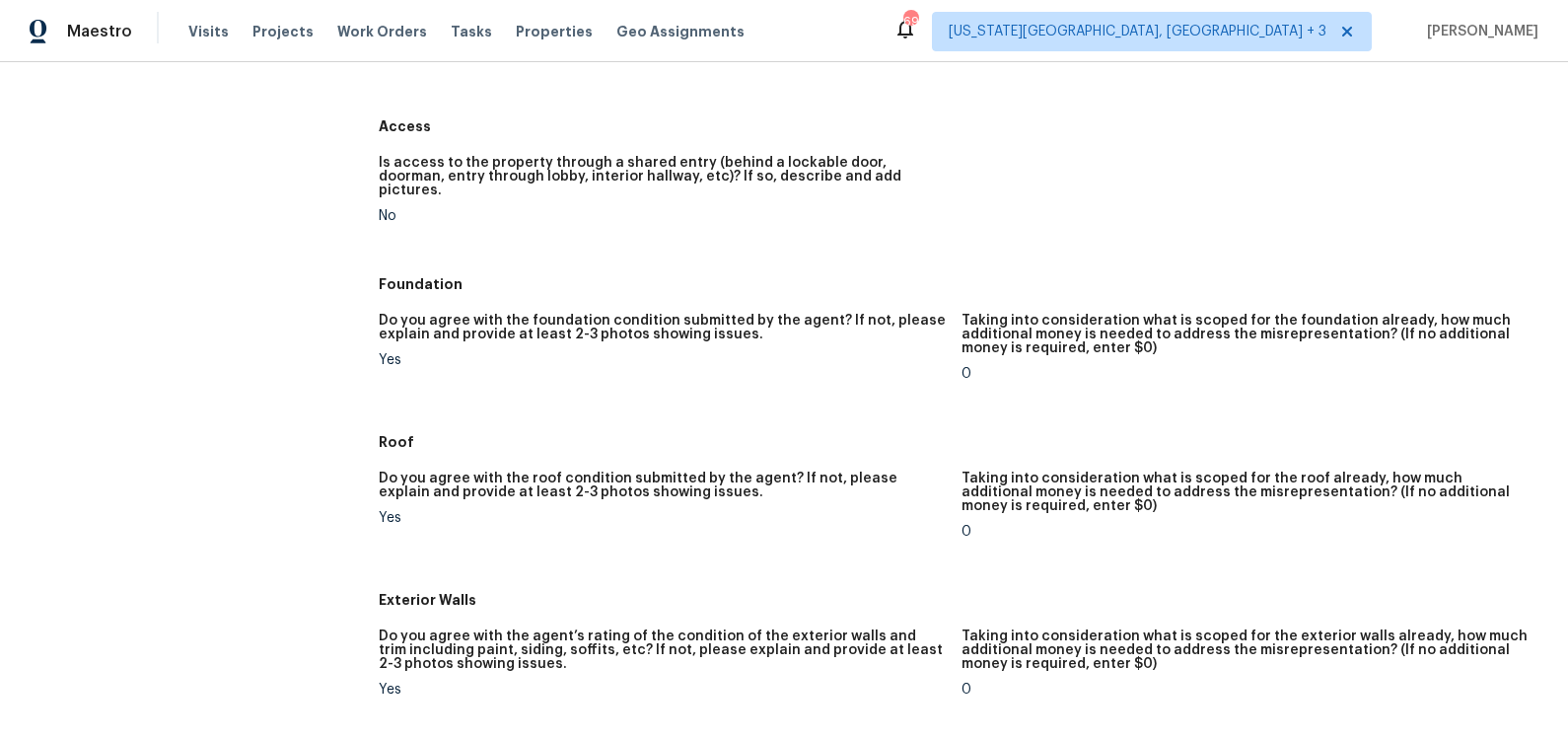 click on "Maestro Visits Projects Work Orders Tasks Properties Geo Assignments 69 Colorado Springs, CO + 3 Brittani Smith" at bounding box center [784, 31] 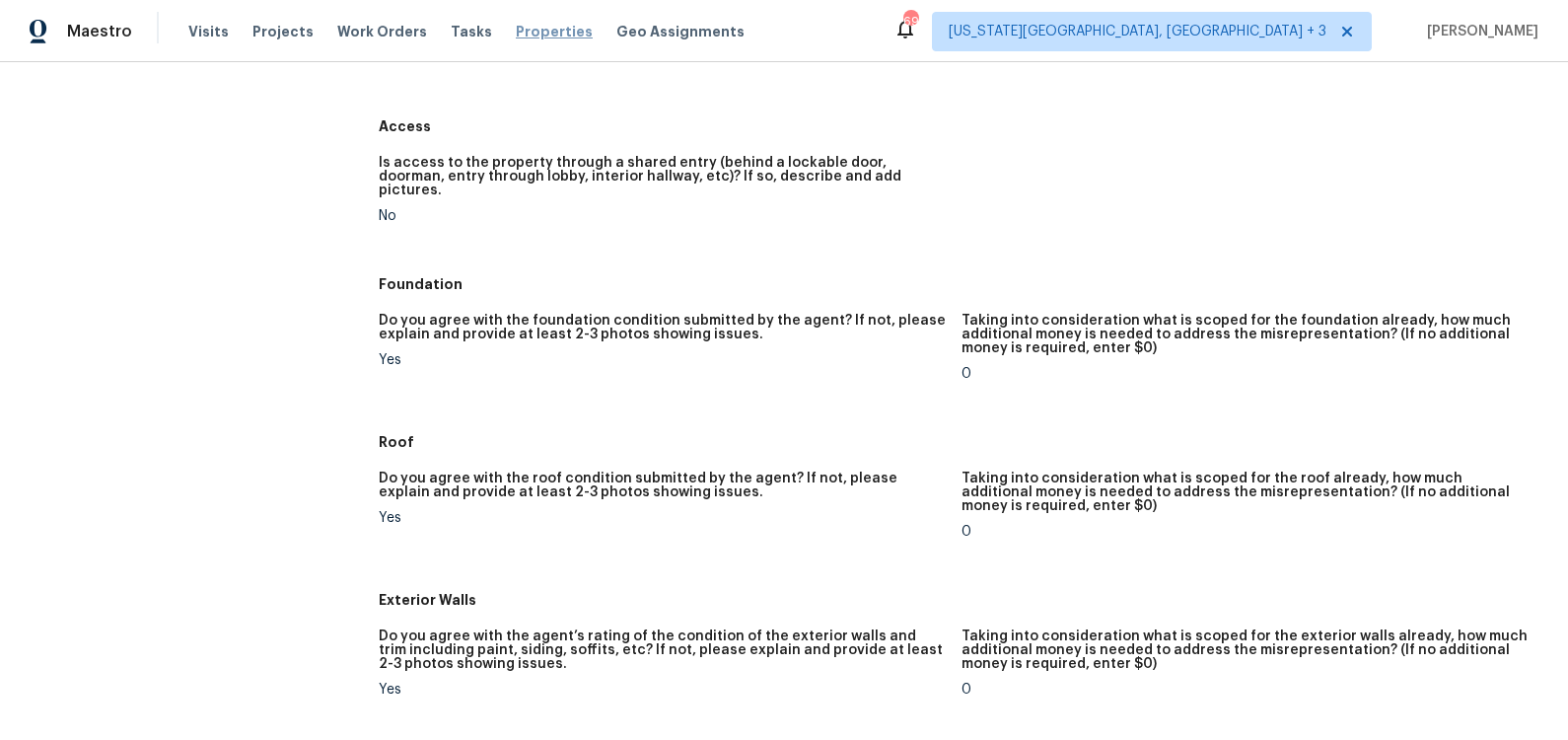 click on "Properties" at bounding box center (554, 32) 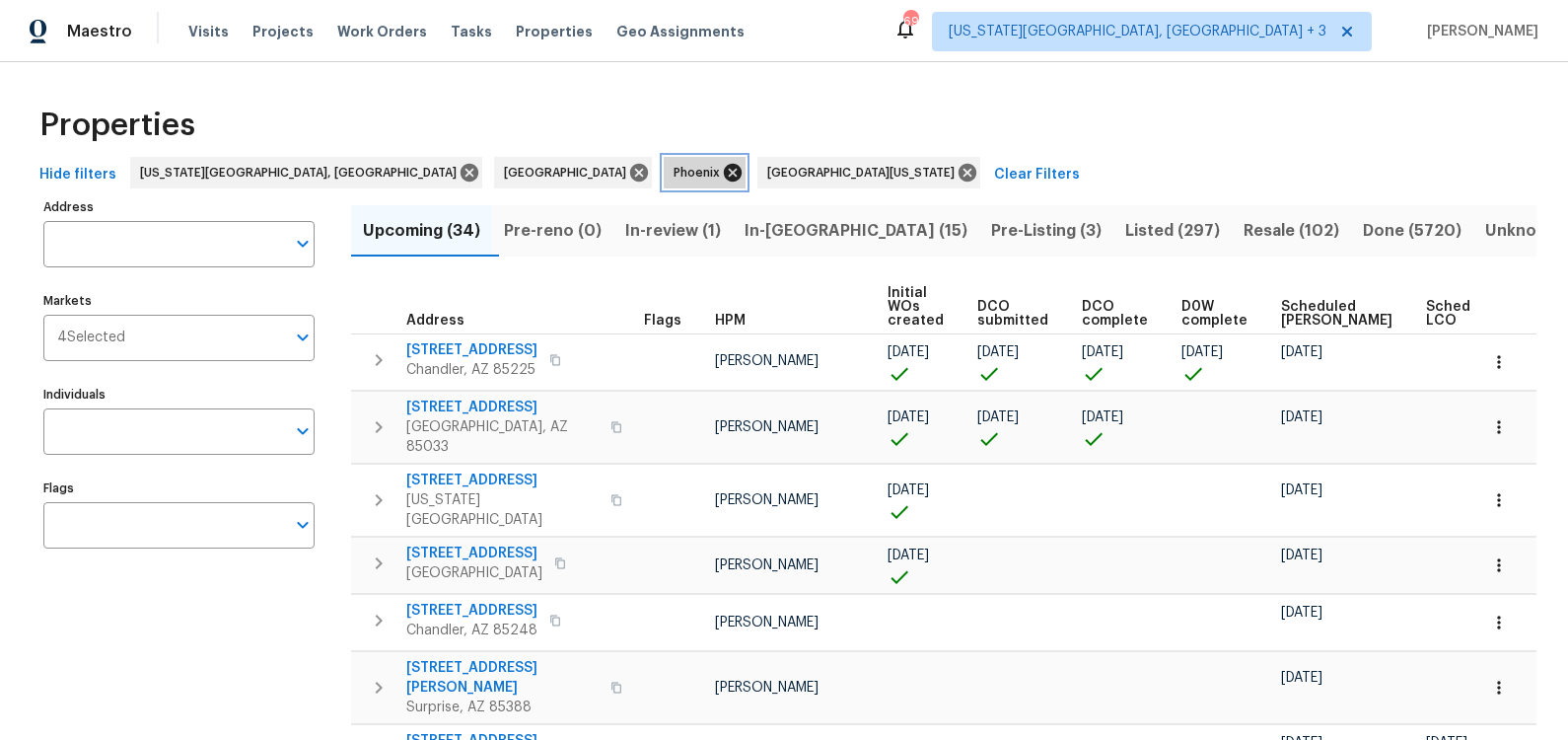 click 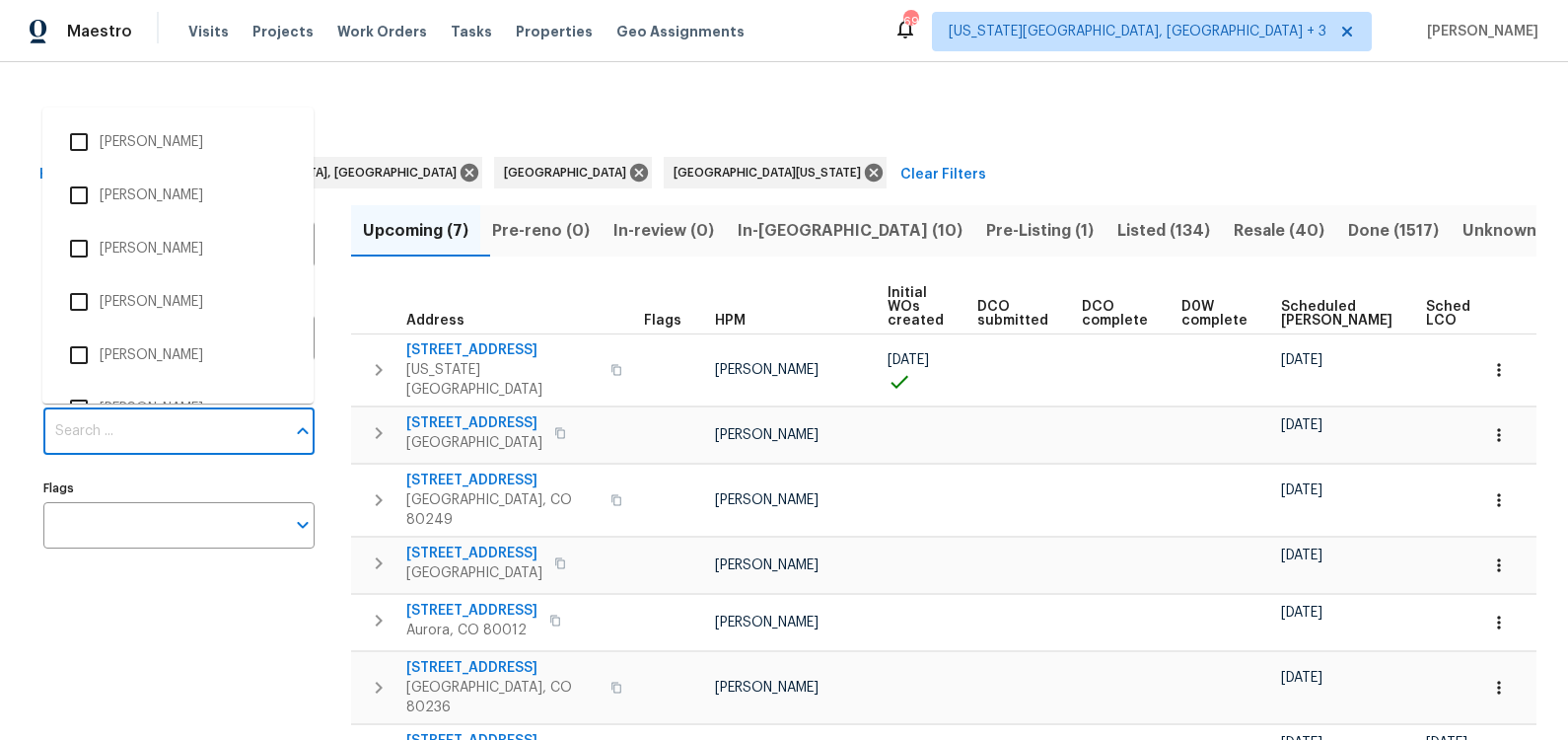 click on "Individuals" at bounding box center (164, 431) 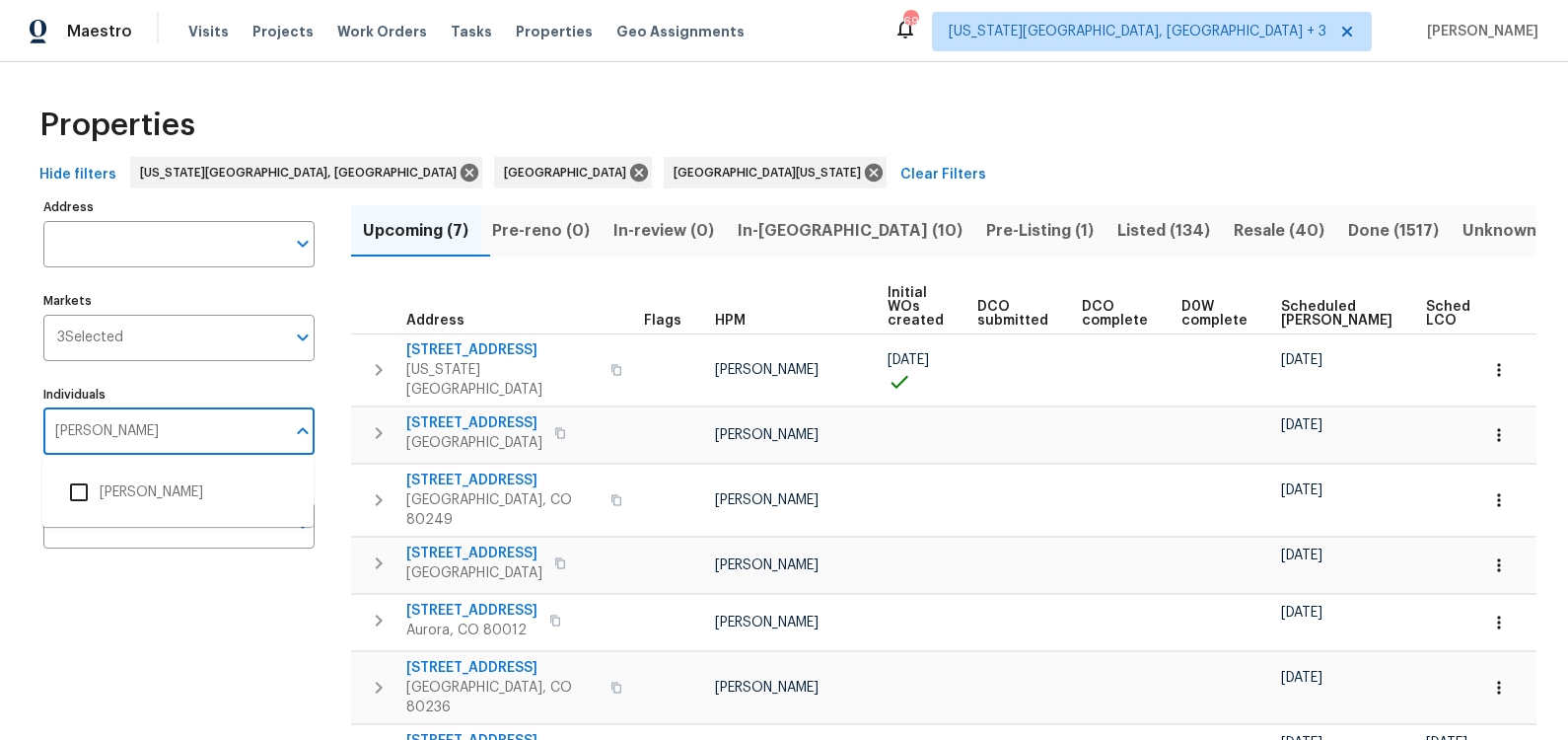 type on "andrew mccuskey" 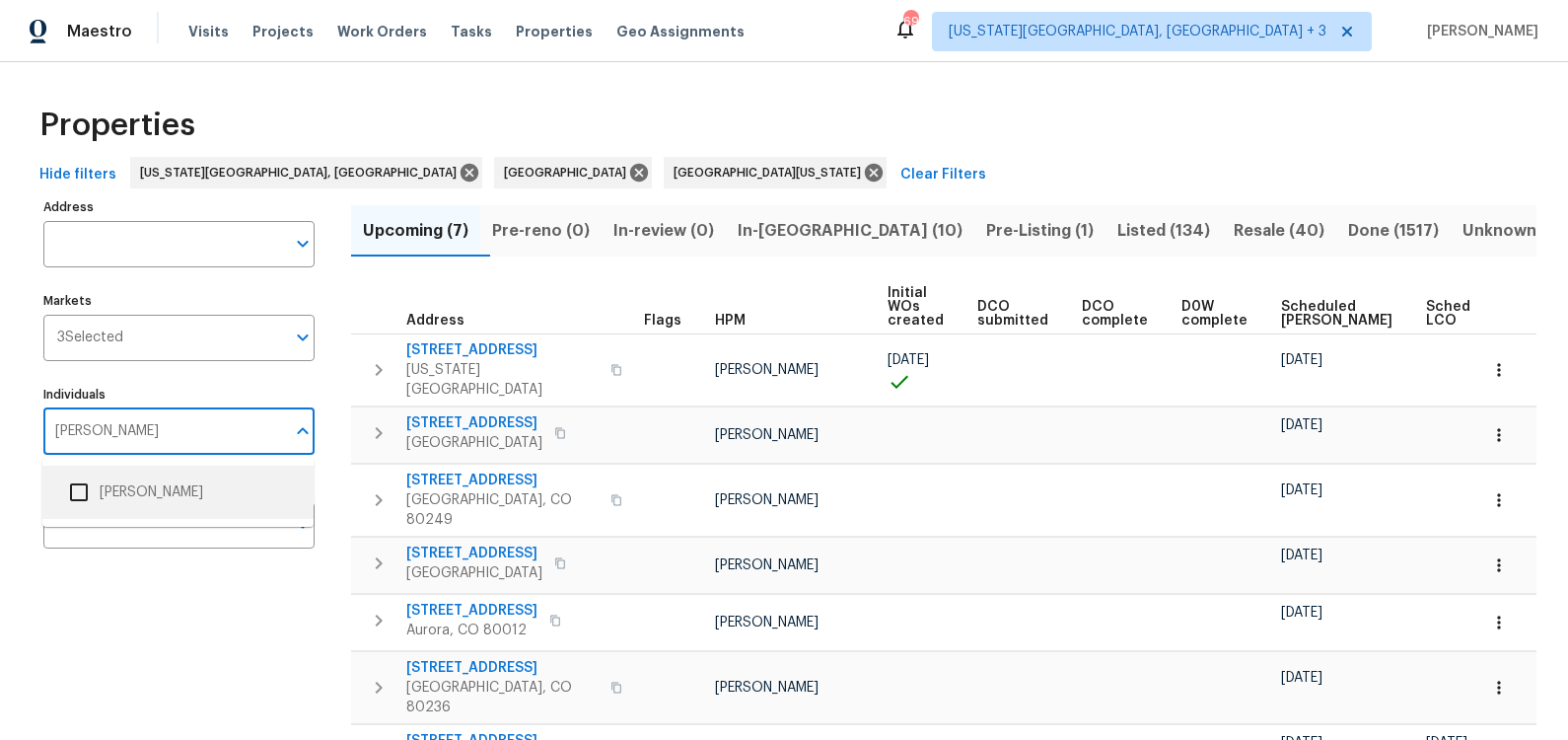 click on "[PERSON_NAME]" at bounding box center [178, 492] 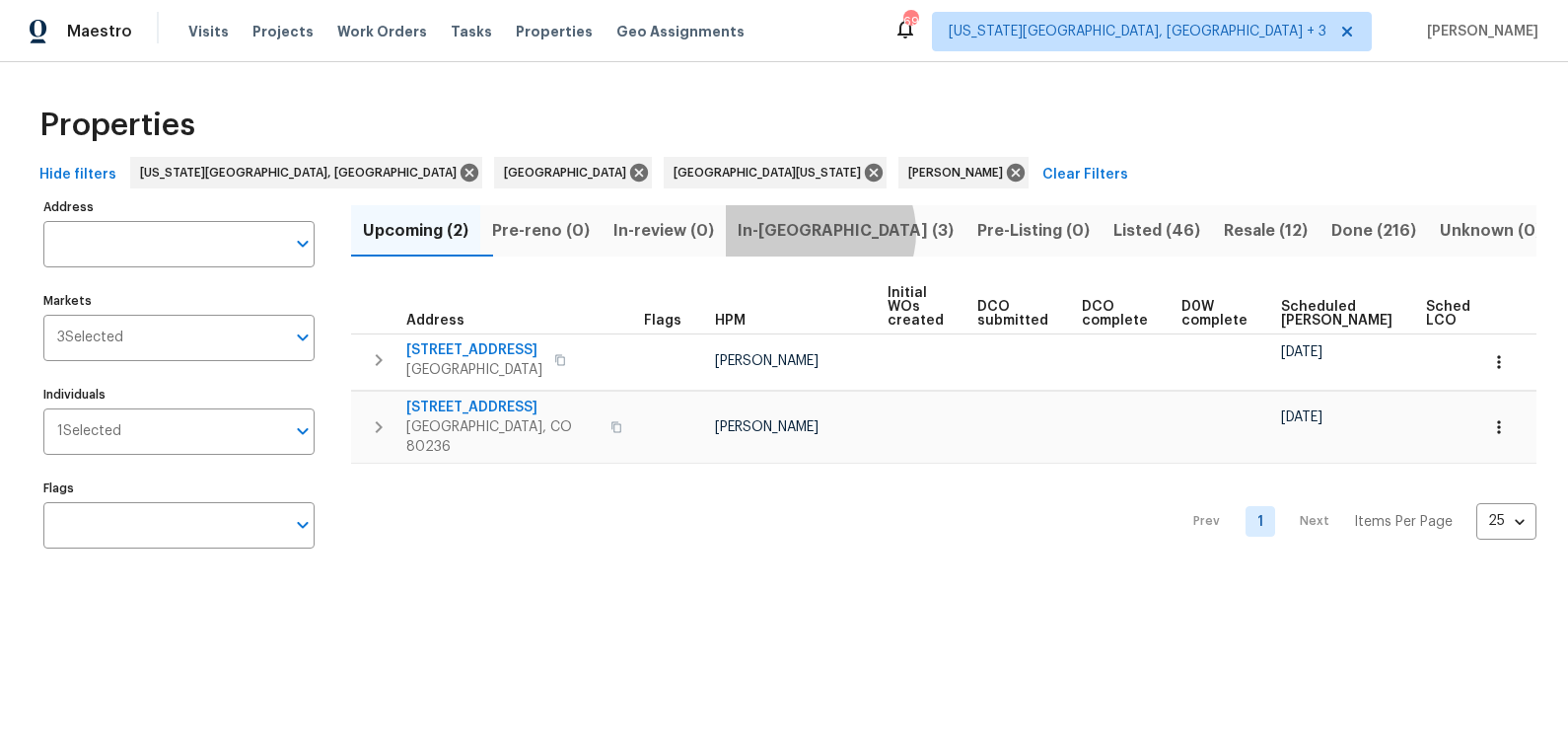click on "In-reno (3)" at bounding box center (845, 231) 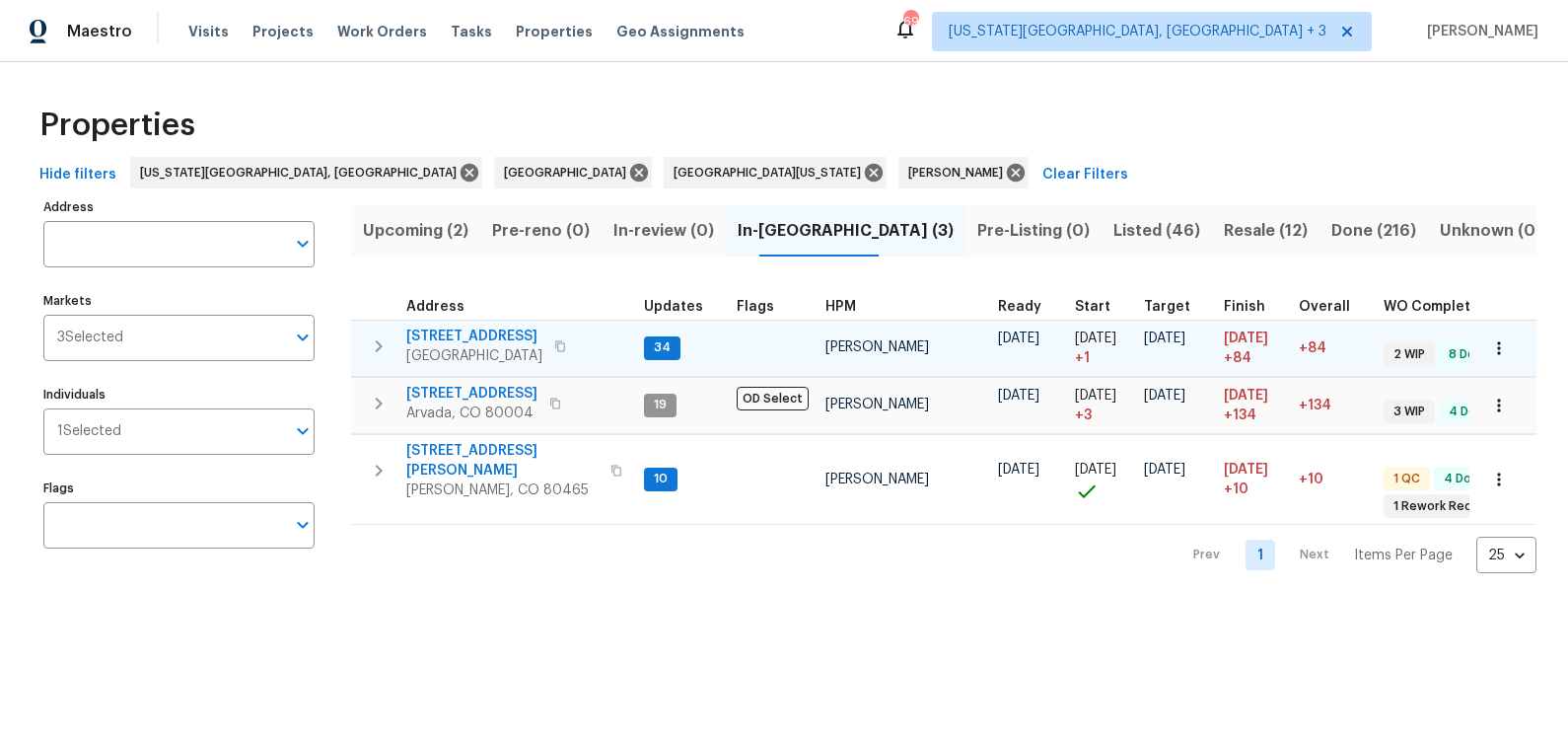 click 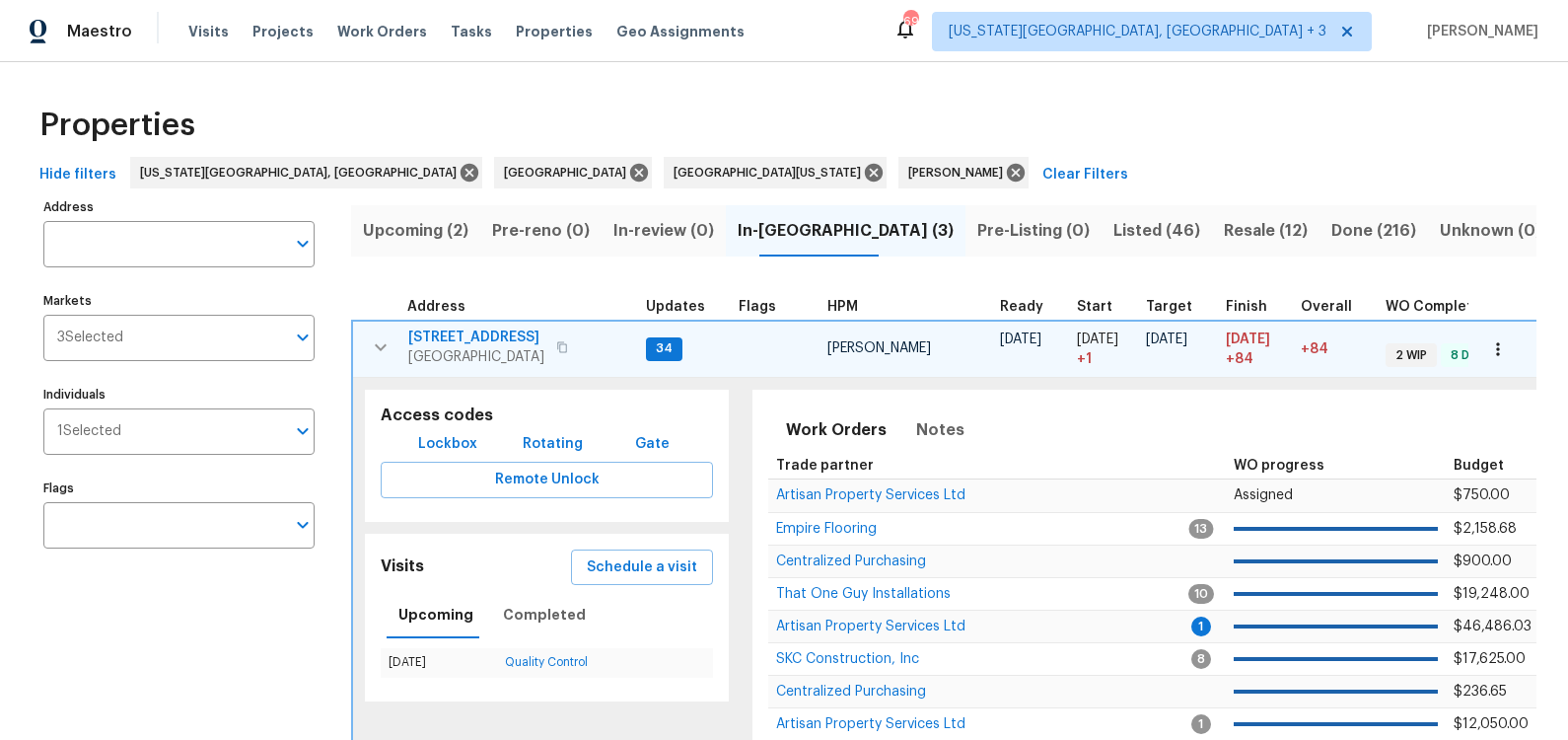 click on "[STREET_ADDRESS]" at bounding box center (476, 337) 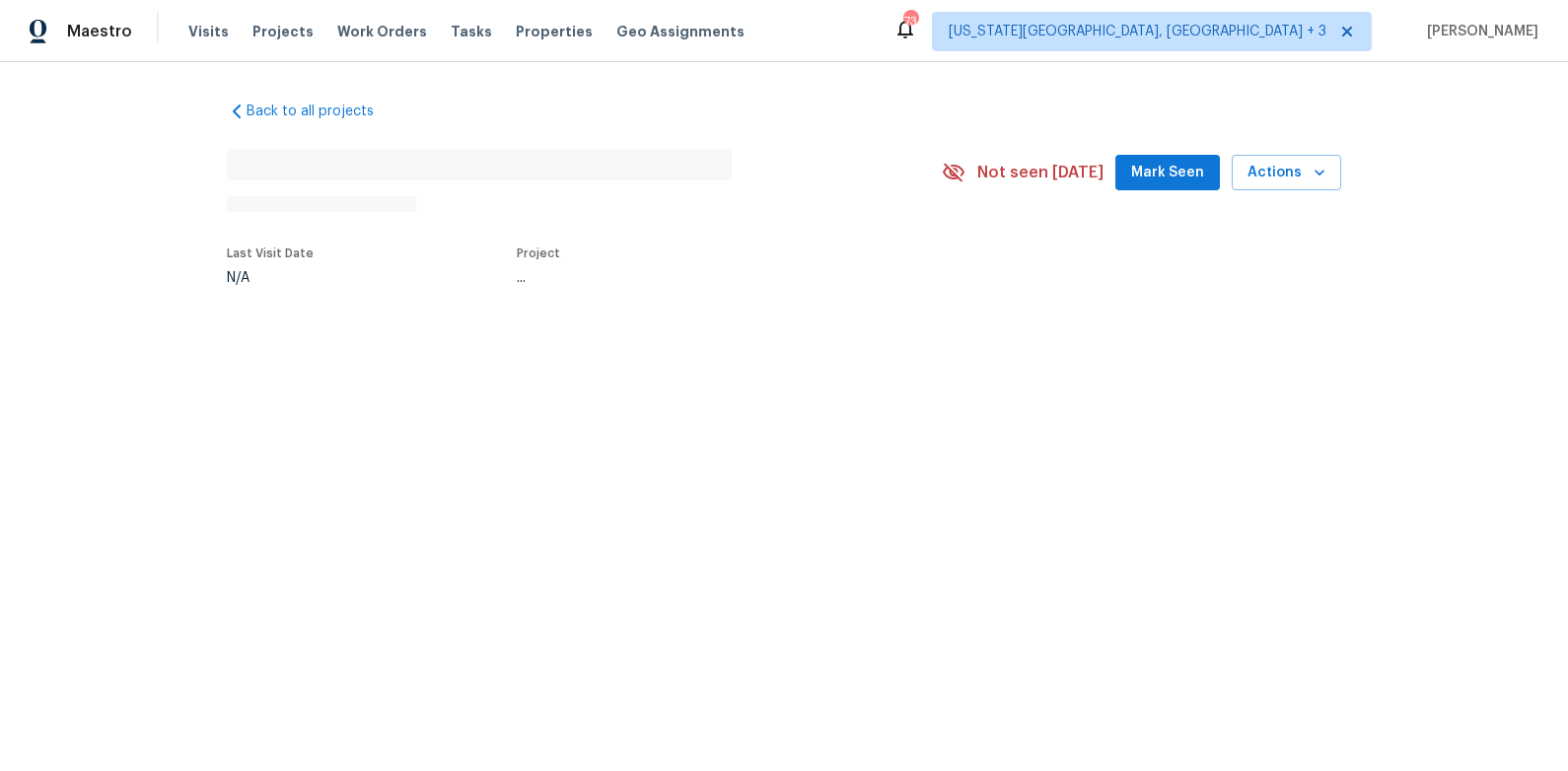 scroll, scrollTop: 0, scrollLeft: 0, axis: both 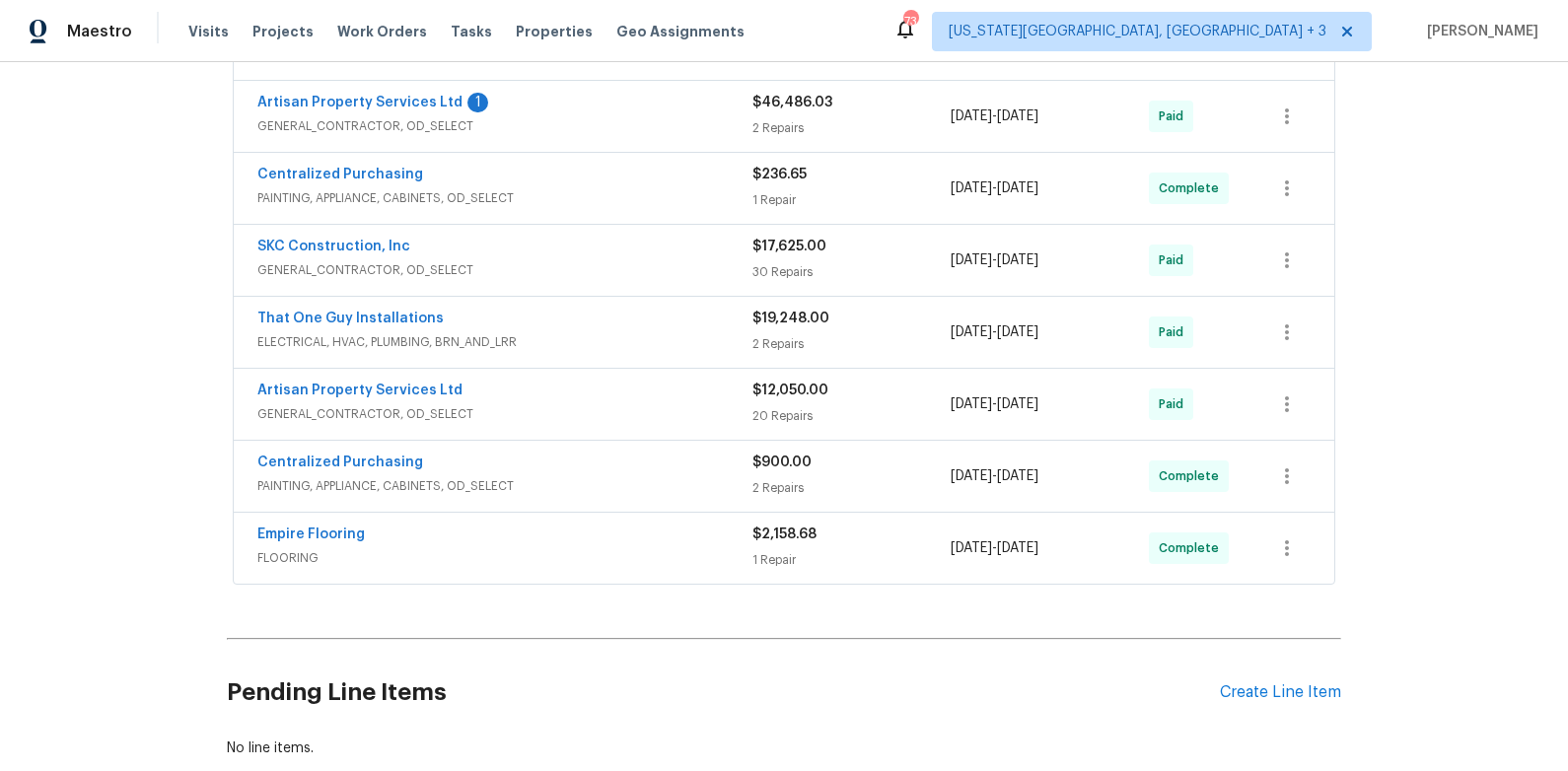 click on "Artisan Property Services Ltd" at bounding box center [360, 103] 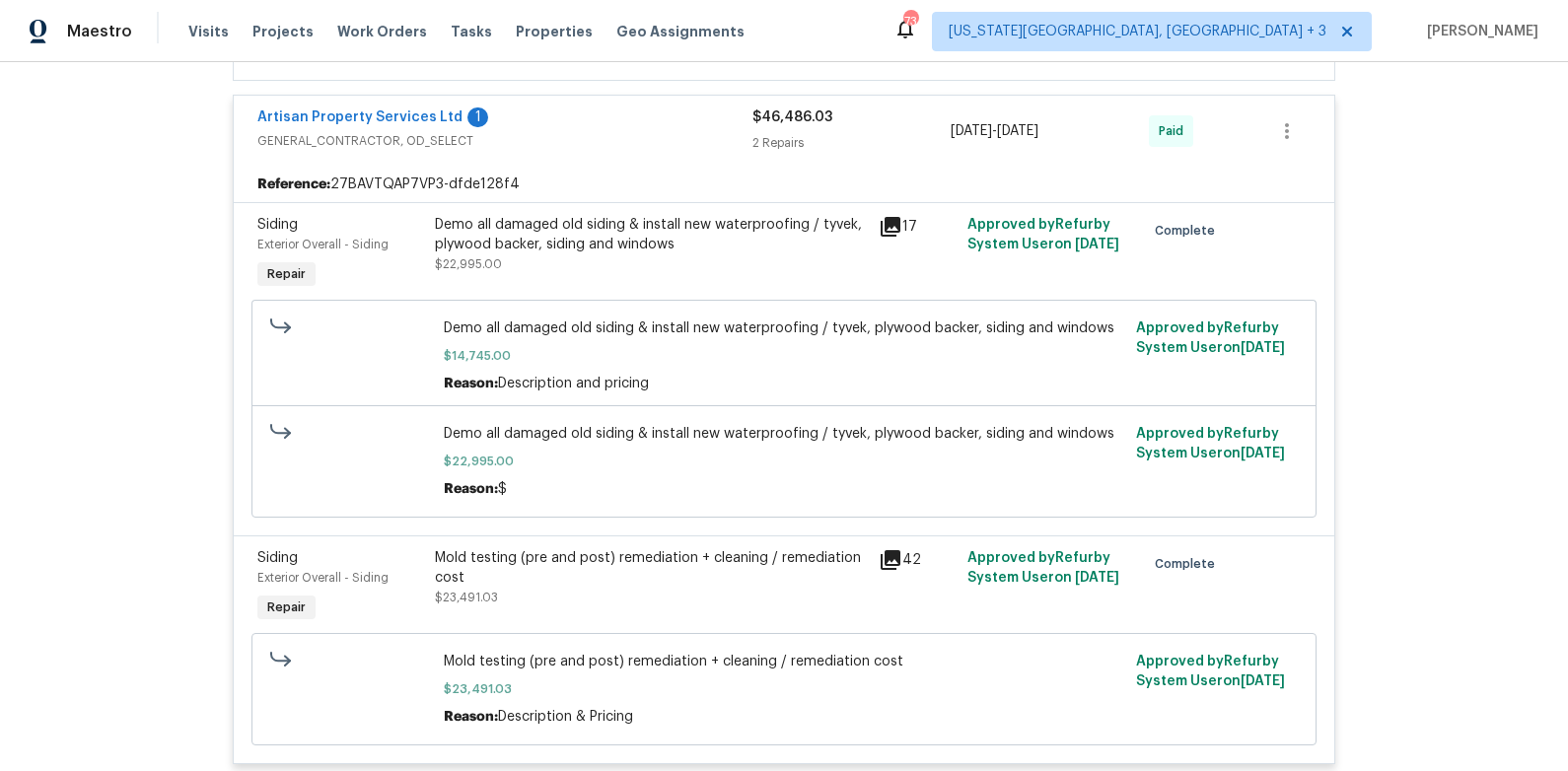 click on "GENERAL_CONTRACTOR, OD_SELECT" at bounding box center (505, 141) 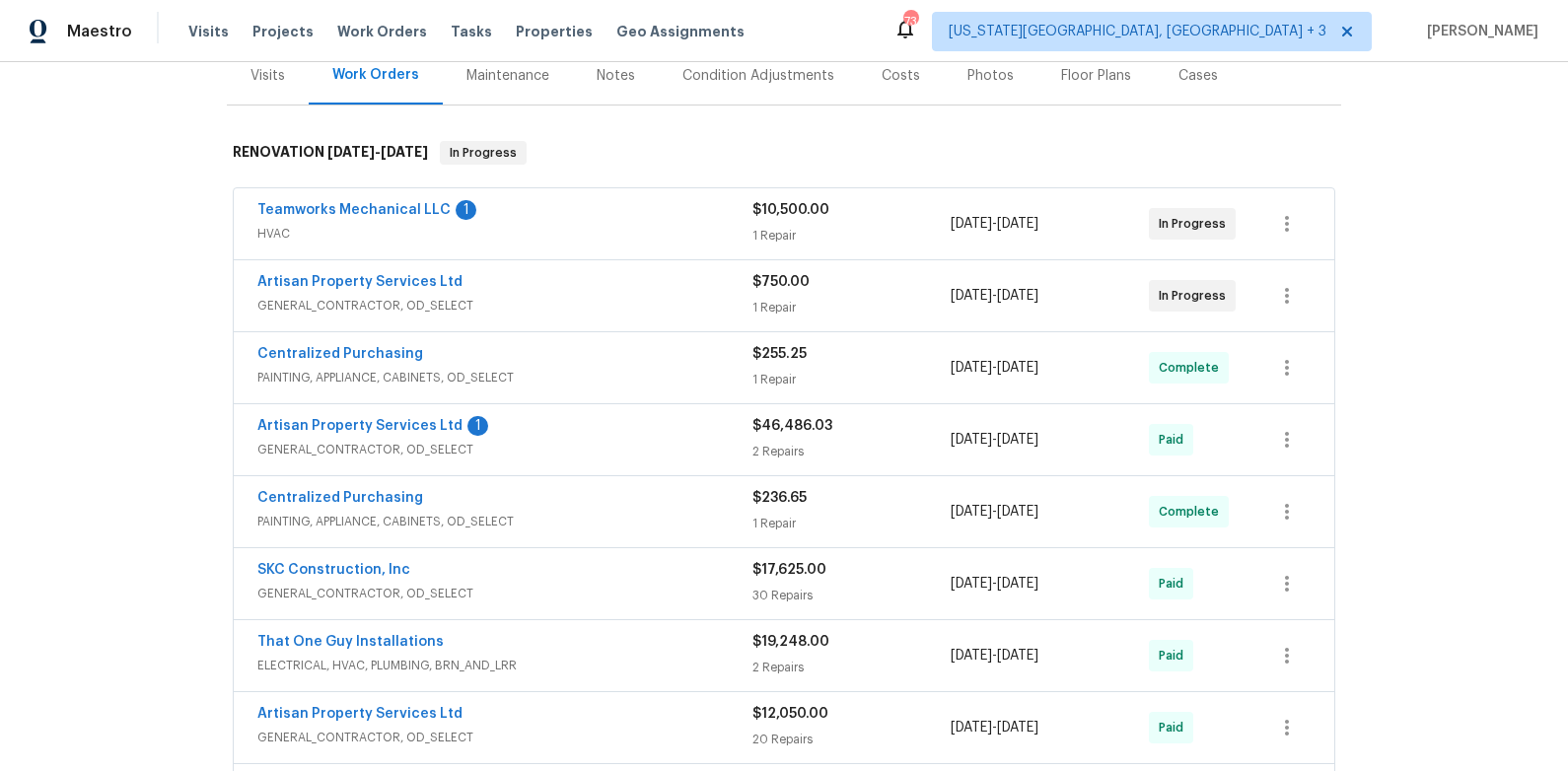 scroll, scrollTop: 244, scrollLeft: 0, axis: vertical 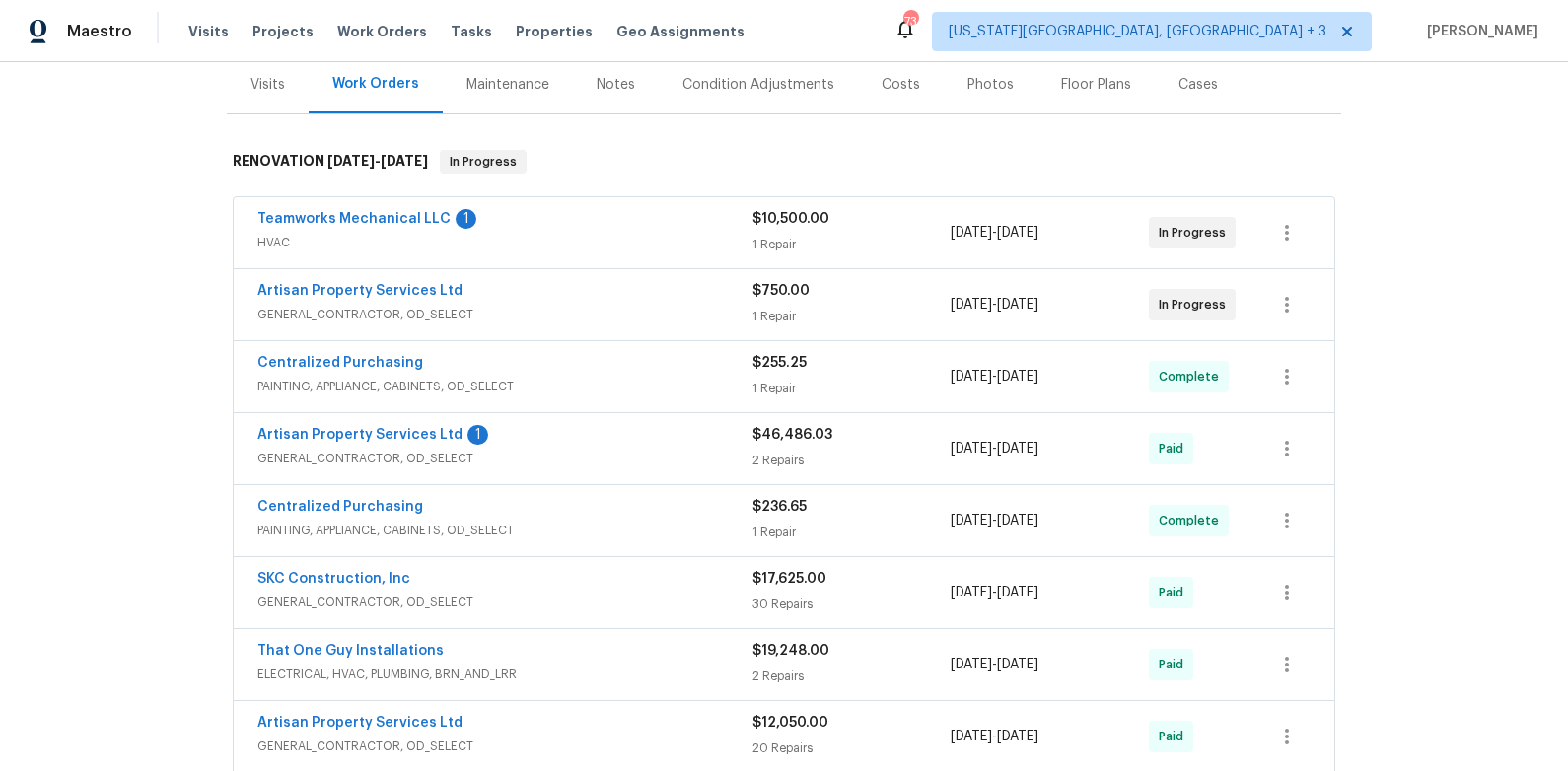 click on "Teamworks Mechanical LLC" at bounding box center (354, 219) 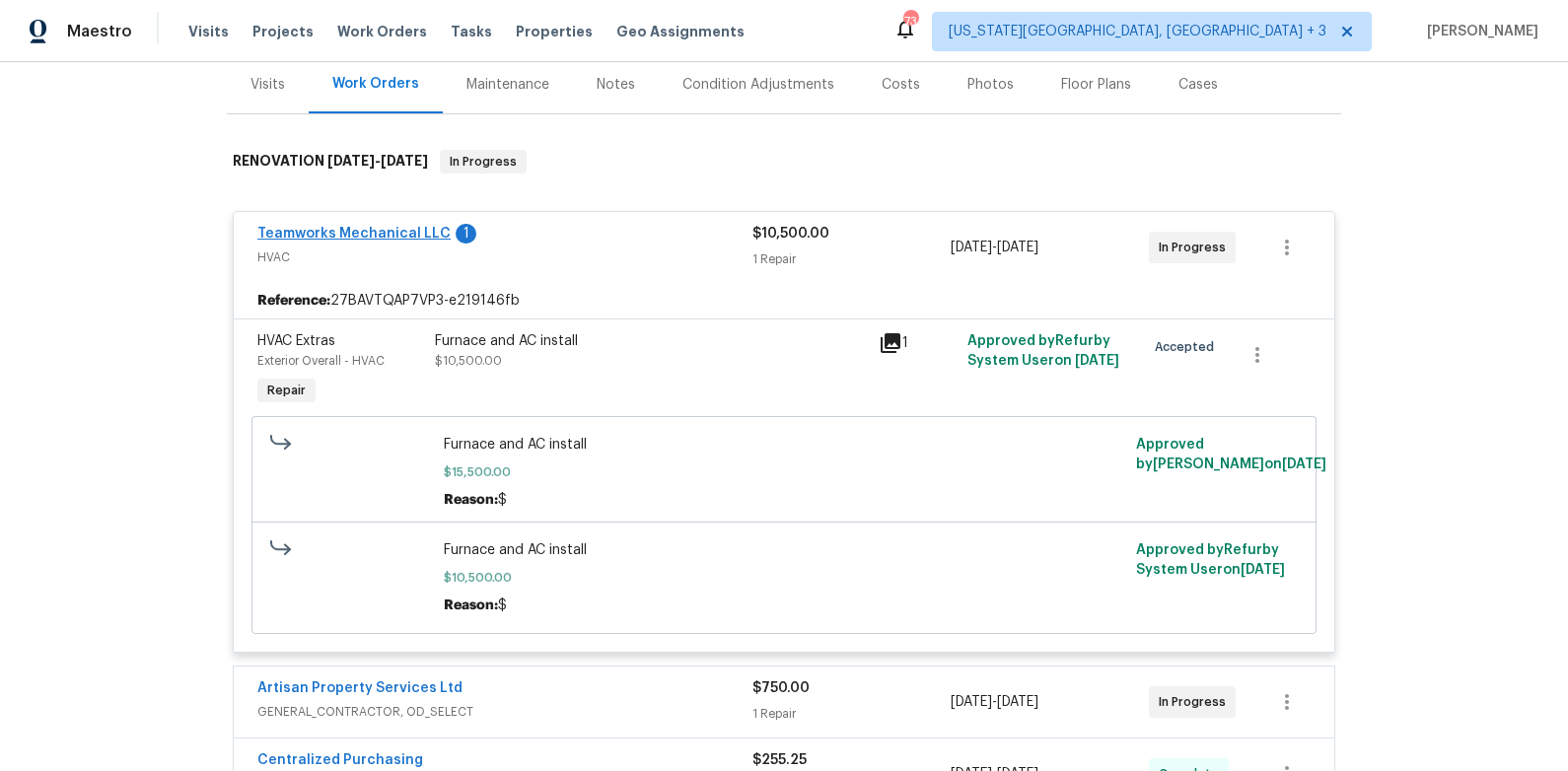 click on "Teamworks Mechanical LLC" at bounding box center (354, 234) 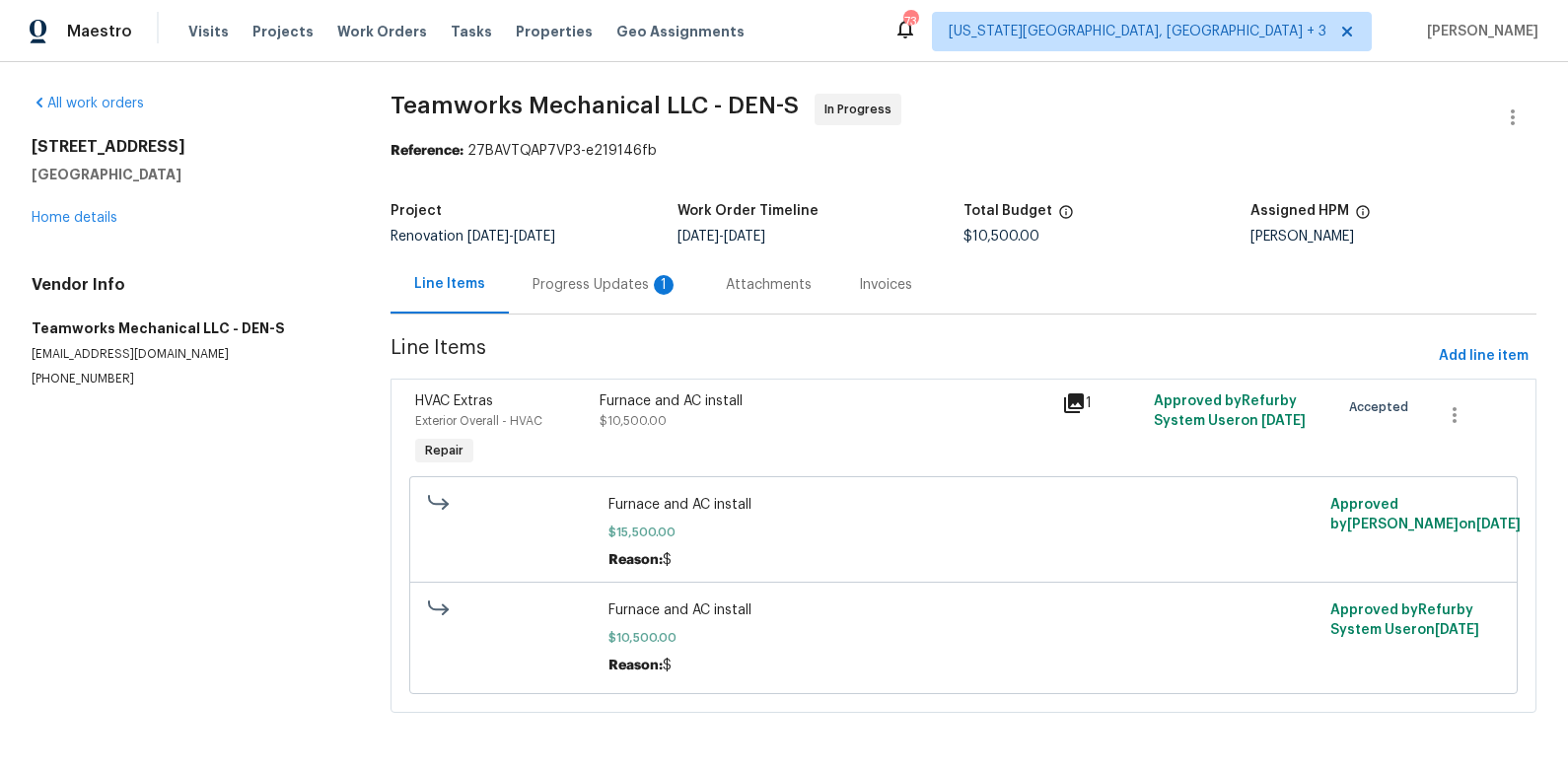 click on "Progress Updates 1" at bounding box center (606, 285) 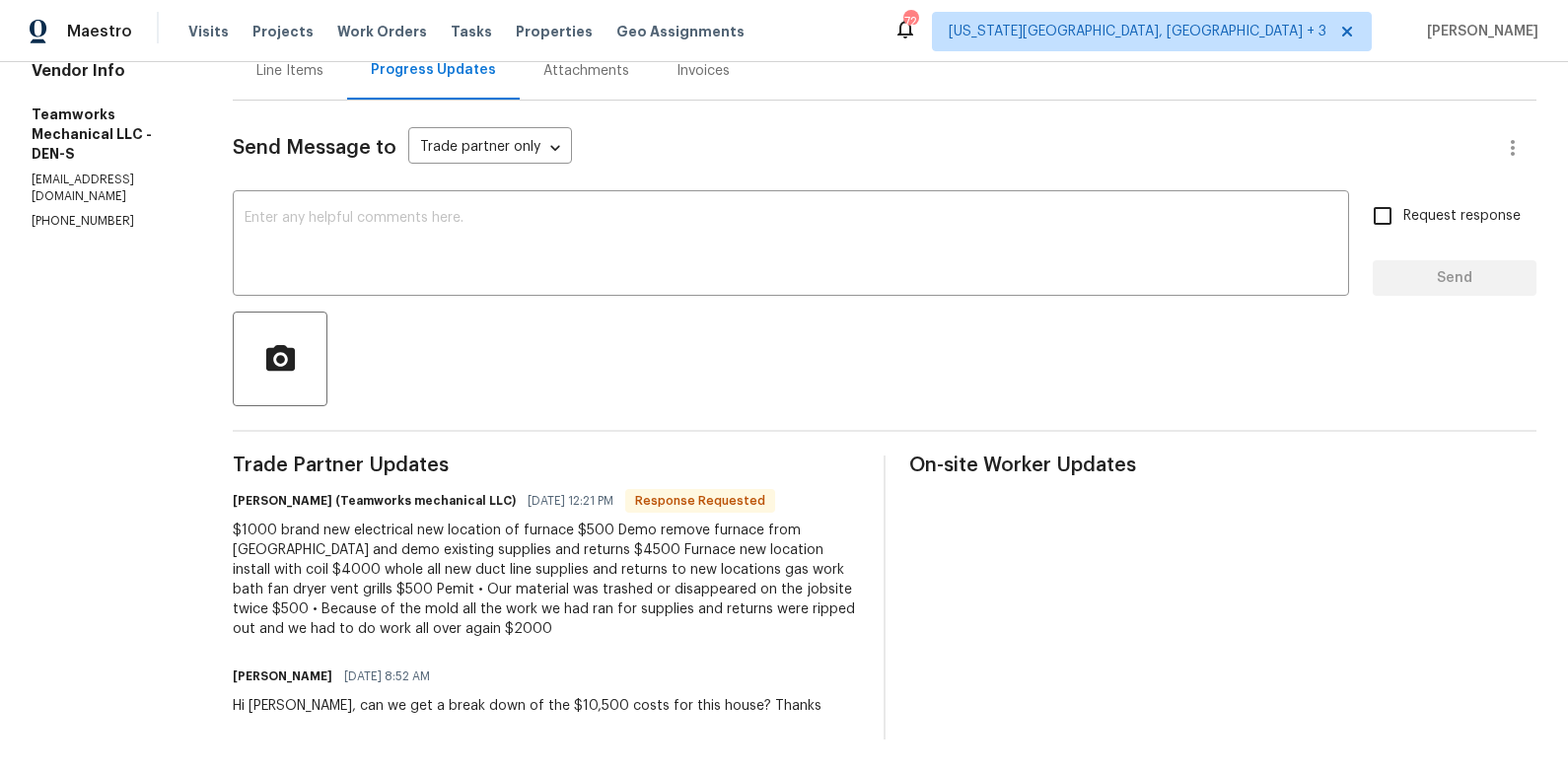 scroll, scrollTop: 230, scrollLeft: 0, axis: vertical 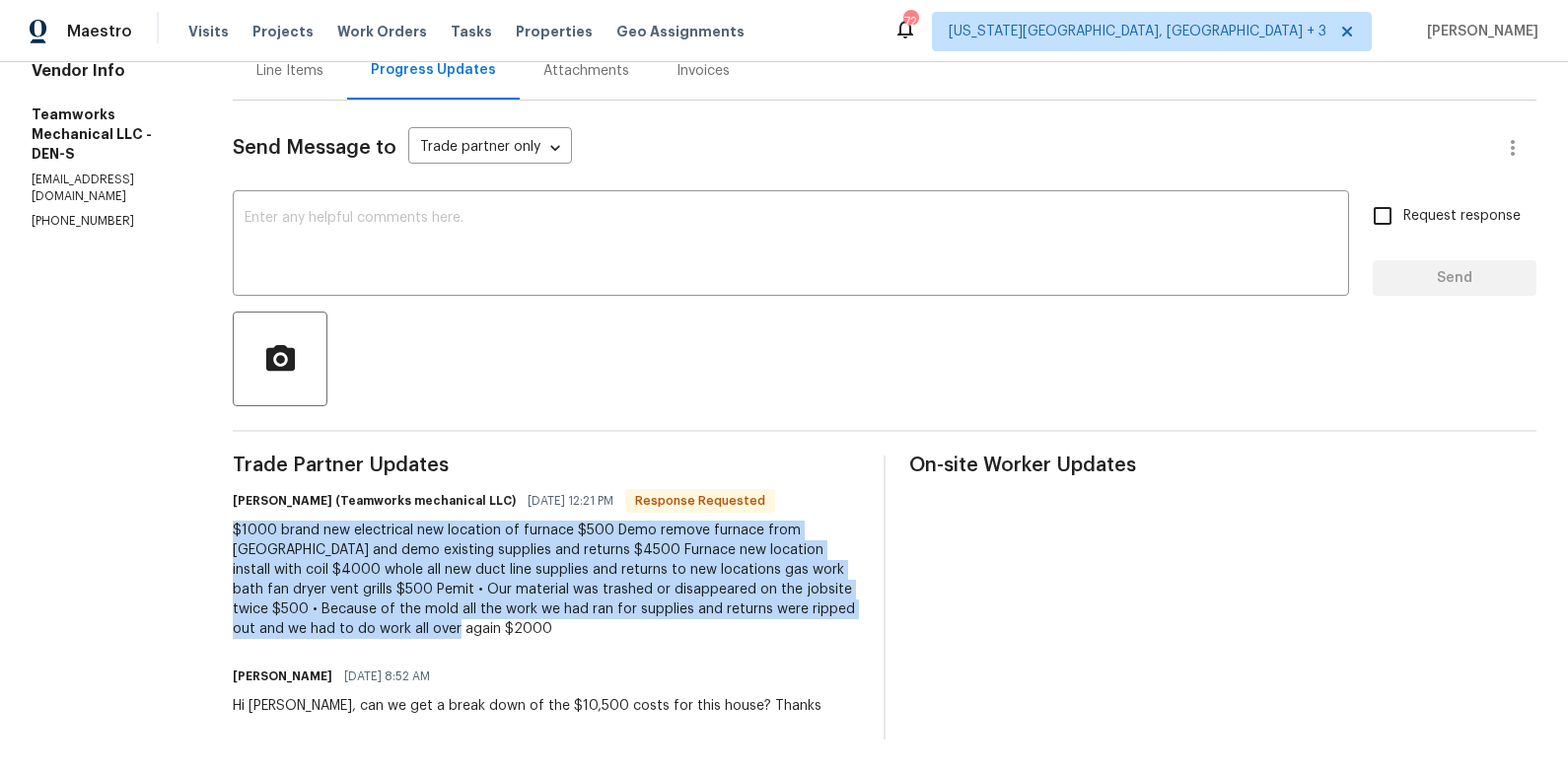 drag, startPoint x: 208, startPoint y: 510, endPoint x: 321, endPoint y: 603, distance: 146.3489 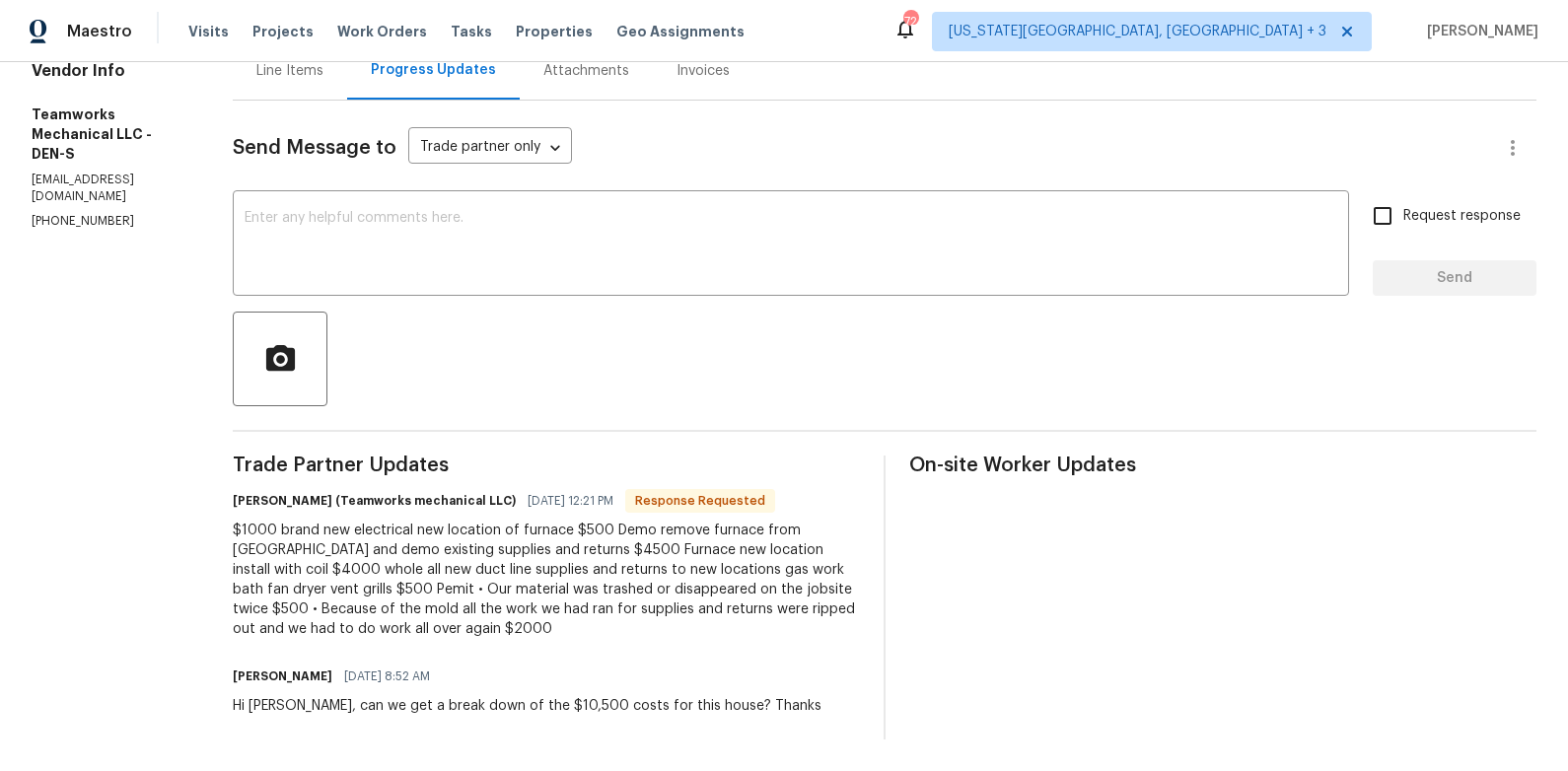 scroll, scrollTop: 0, scrollLeft: 0, axis: both 